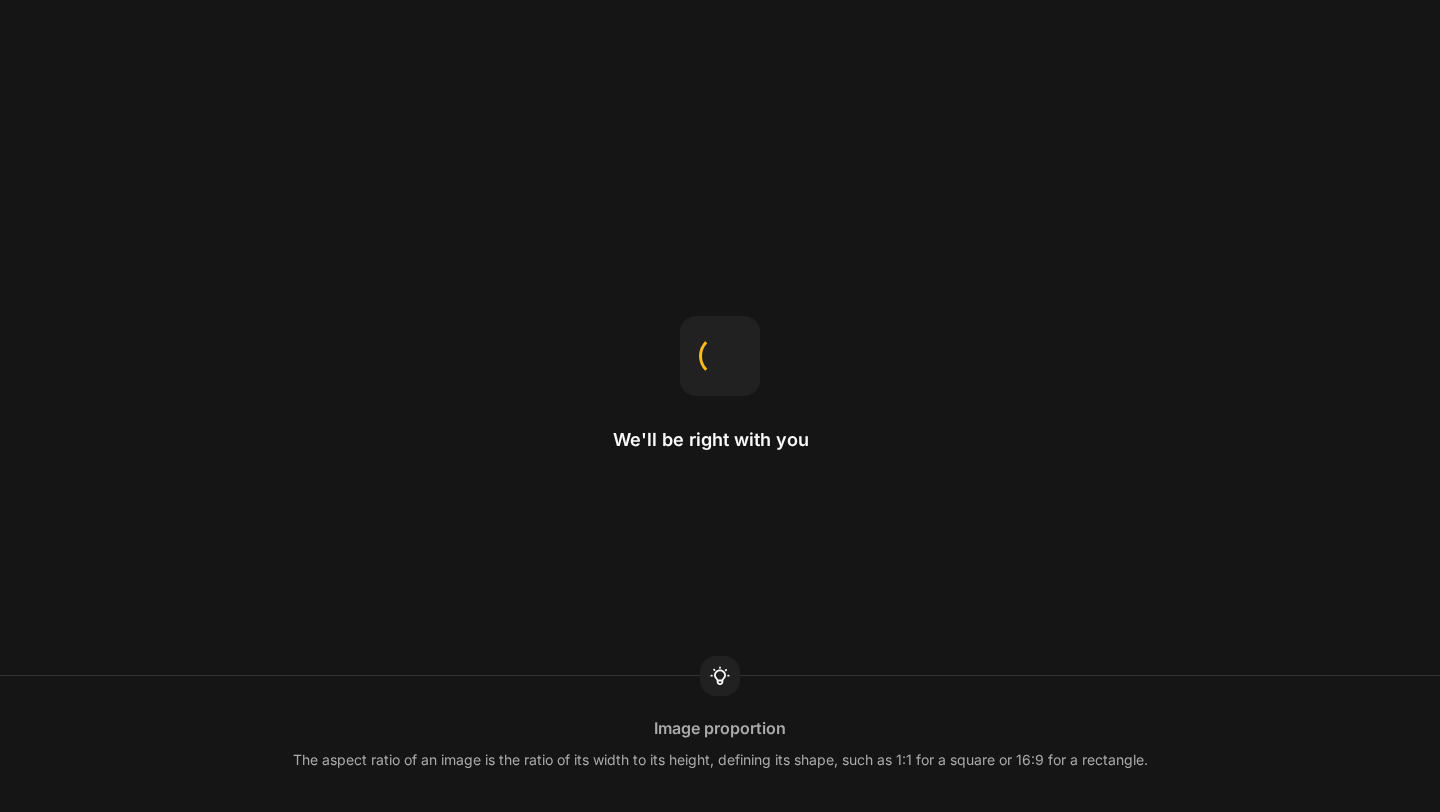 scroll, scrollTop: 0, scrollLeft: 0, axis: both 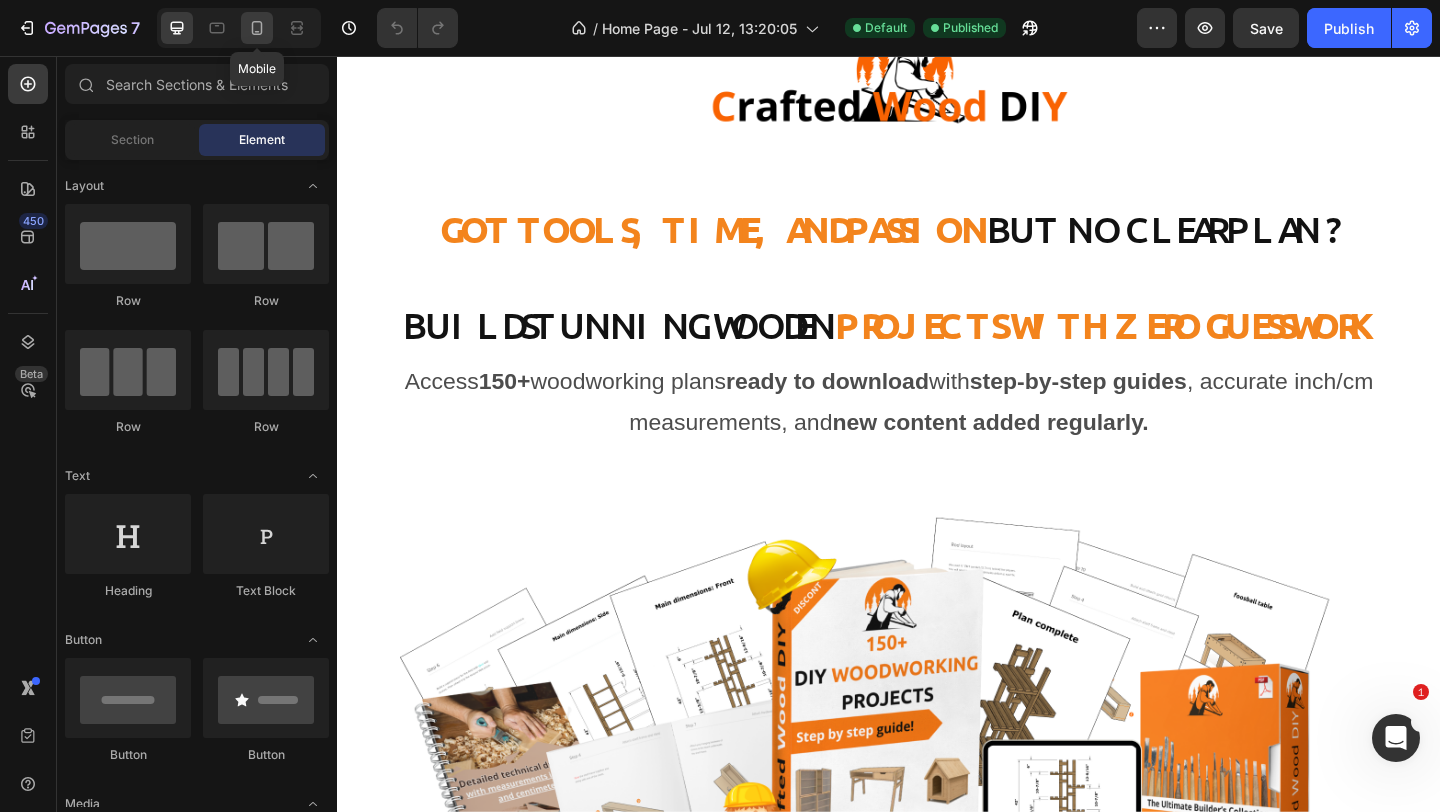 click 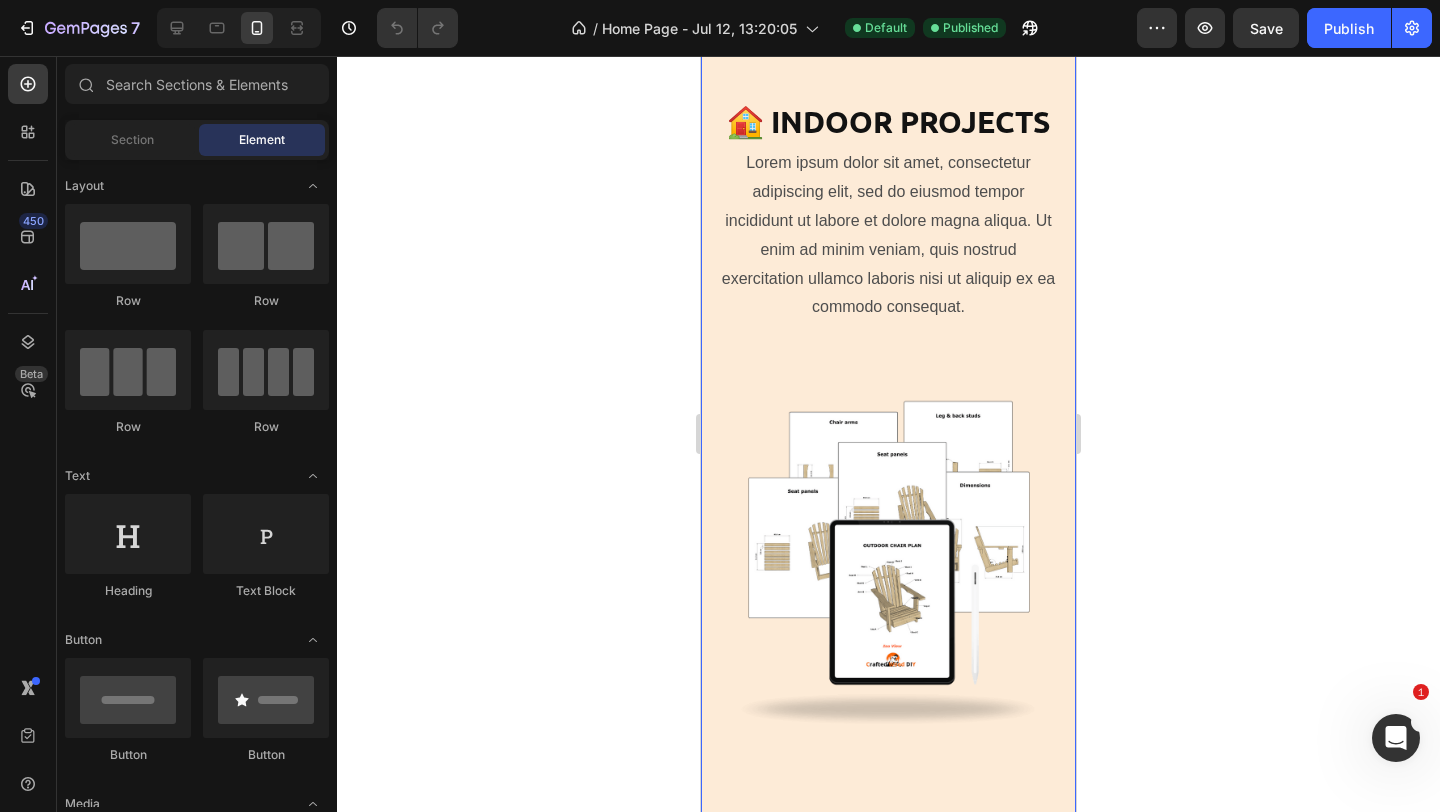 scroll, scrollTop: 6199, scrollLeft: 0, axis: vertical 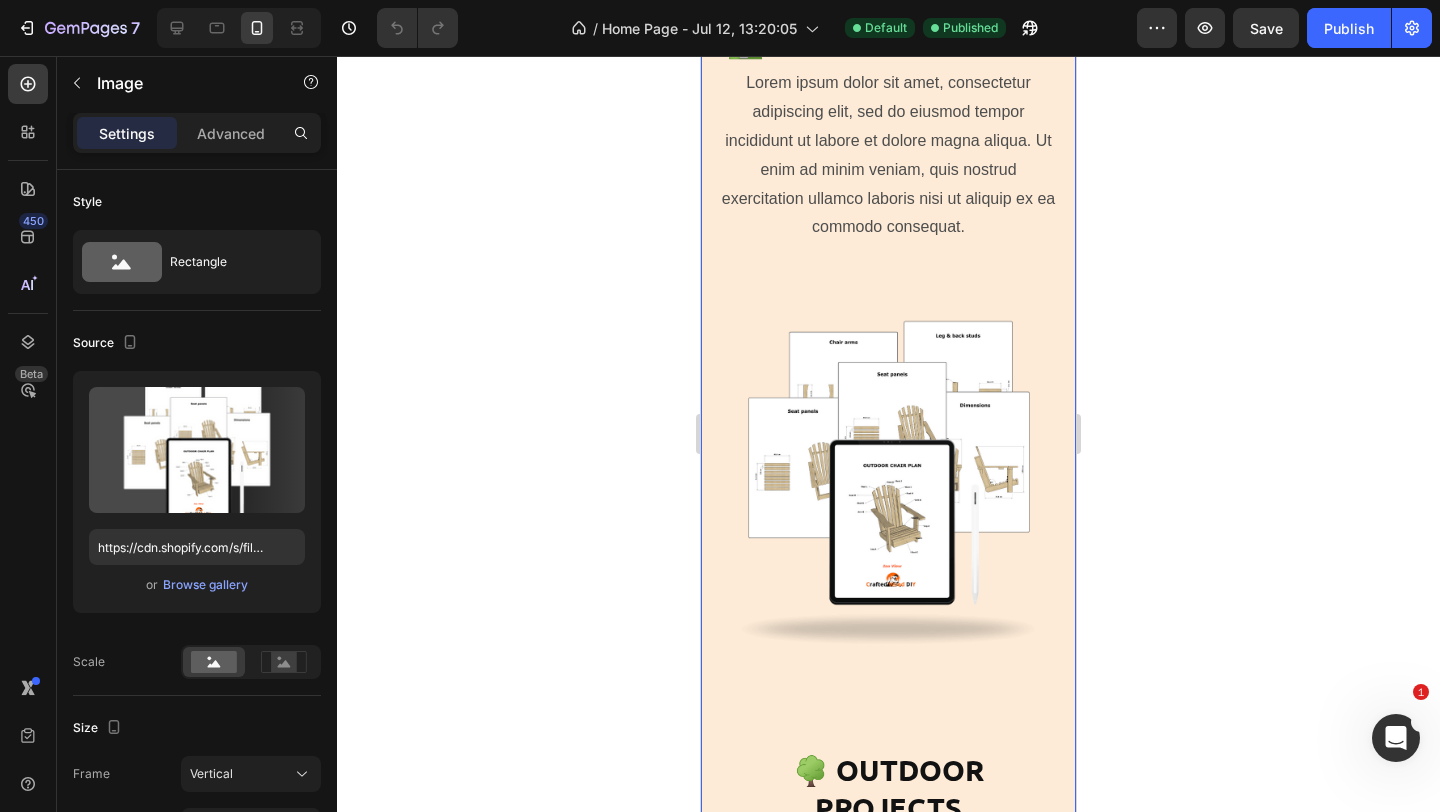 click at bounding box center [888, 463] 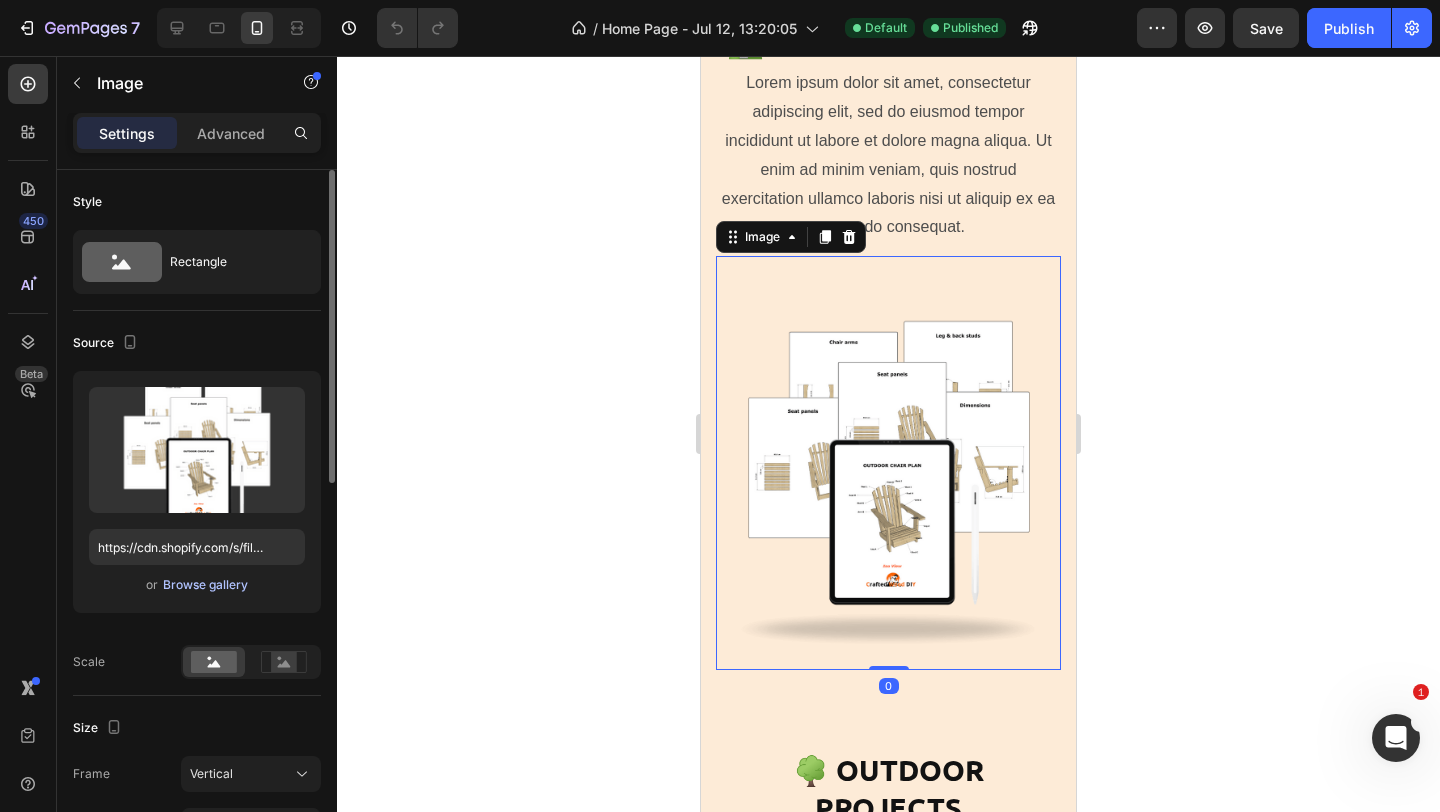 click on "Browse gallery" at bounding box center [205, 585] 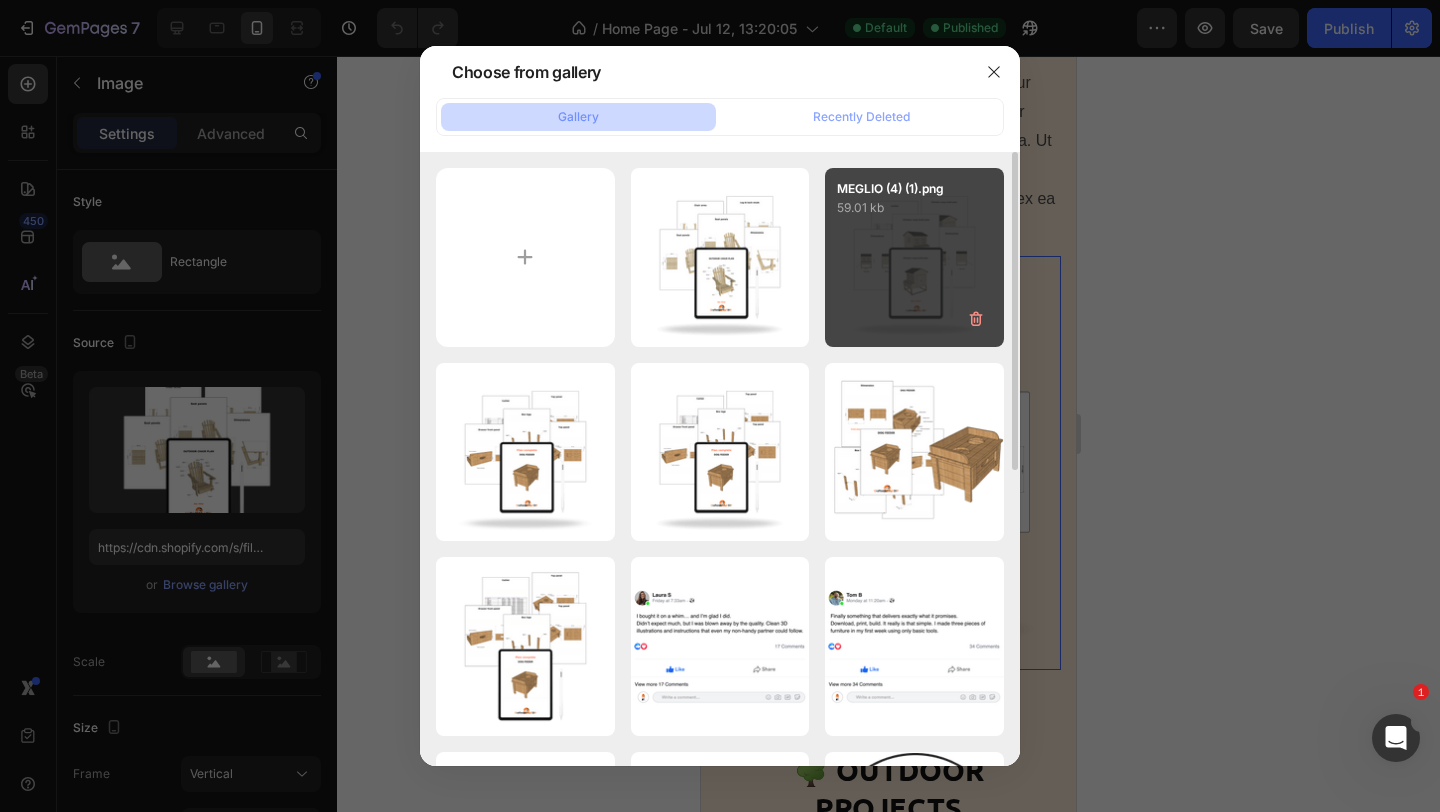 click on "MEGLIO (4) (1).png 59.01 kb" at bounding box center (914, 257) 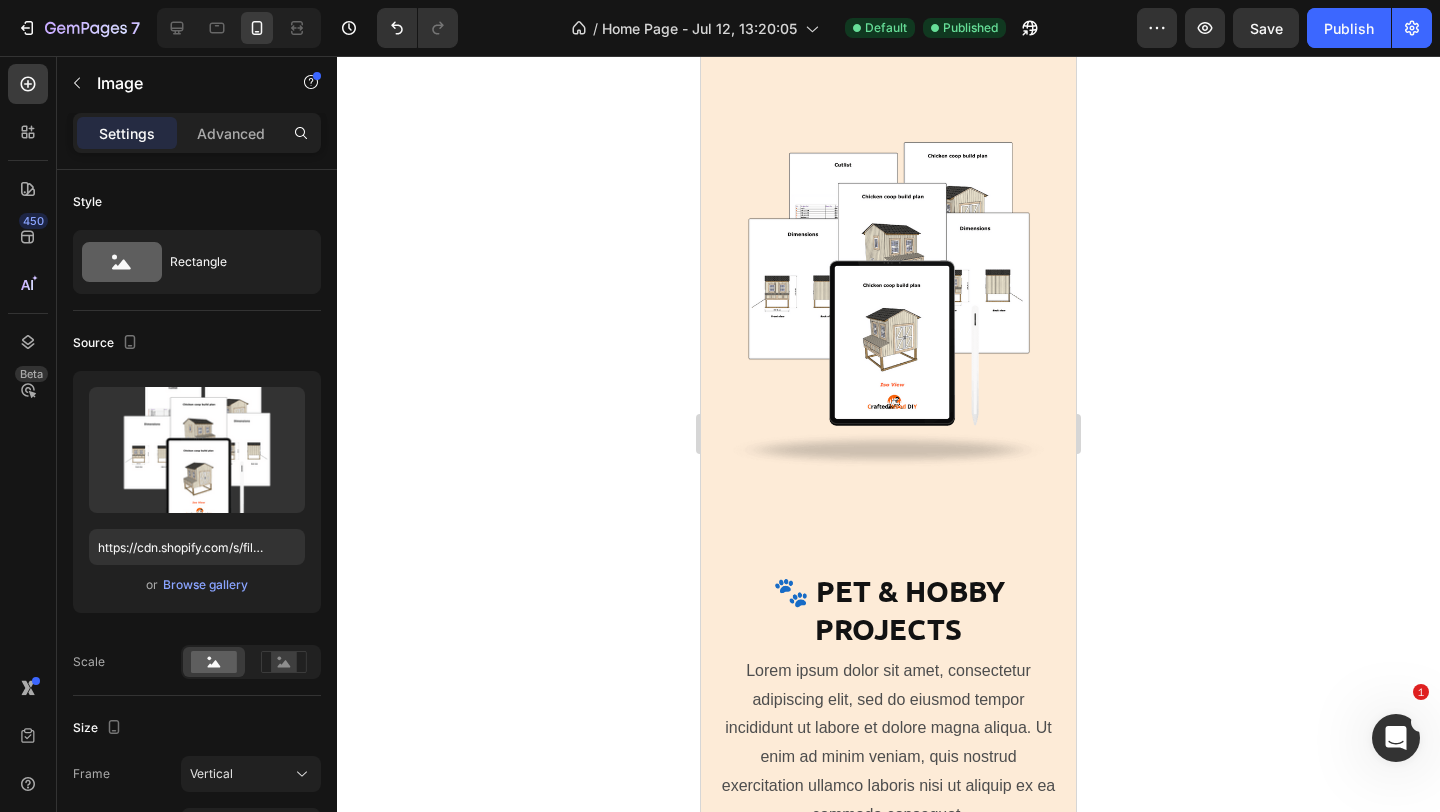 scroll, scrollTop: 7189, scrollLeft: 0, axis: vertical 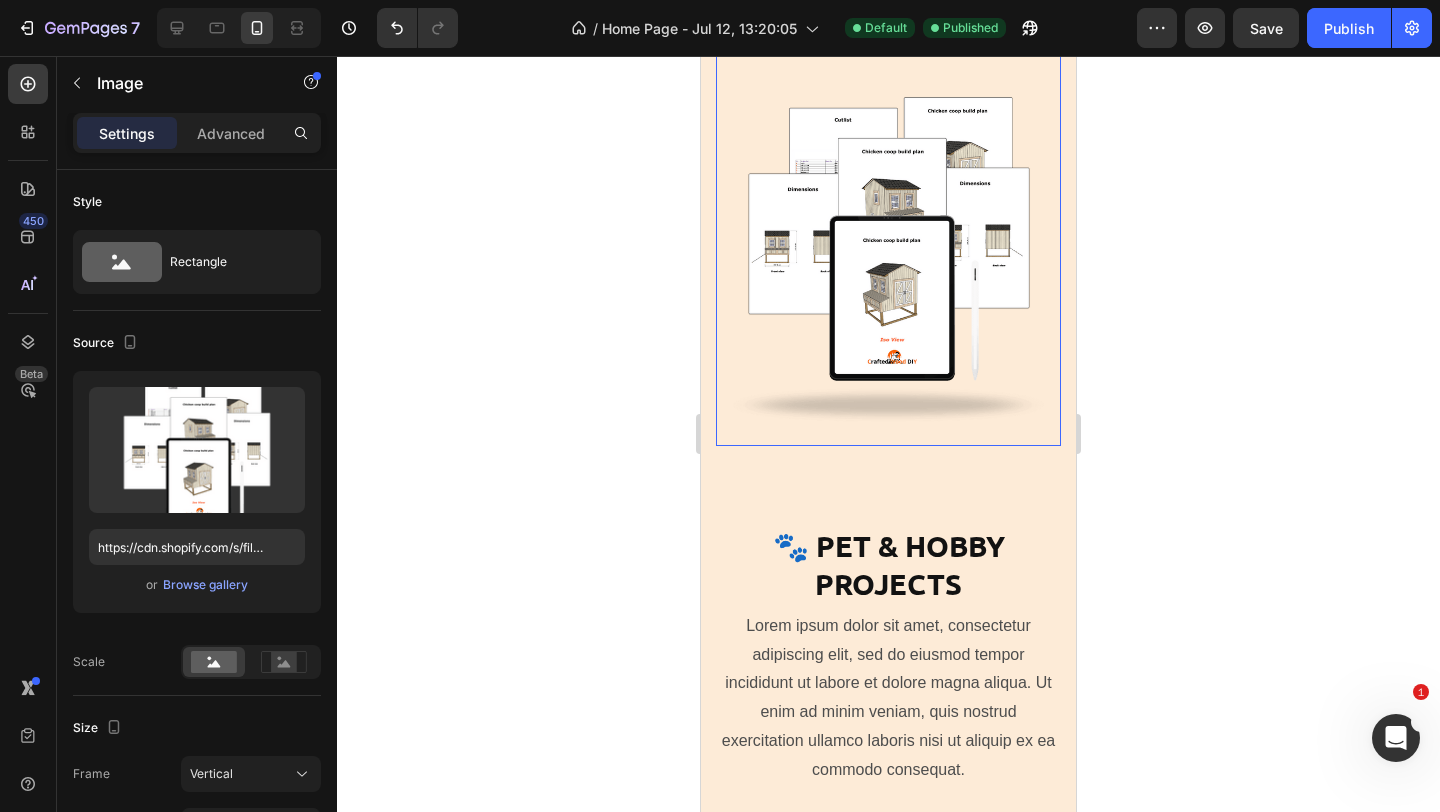 click at bounding box center [888, 239] 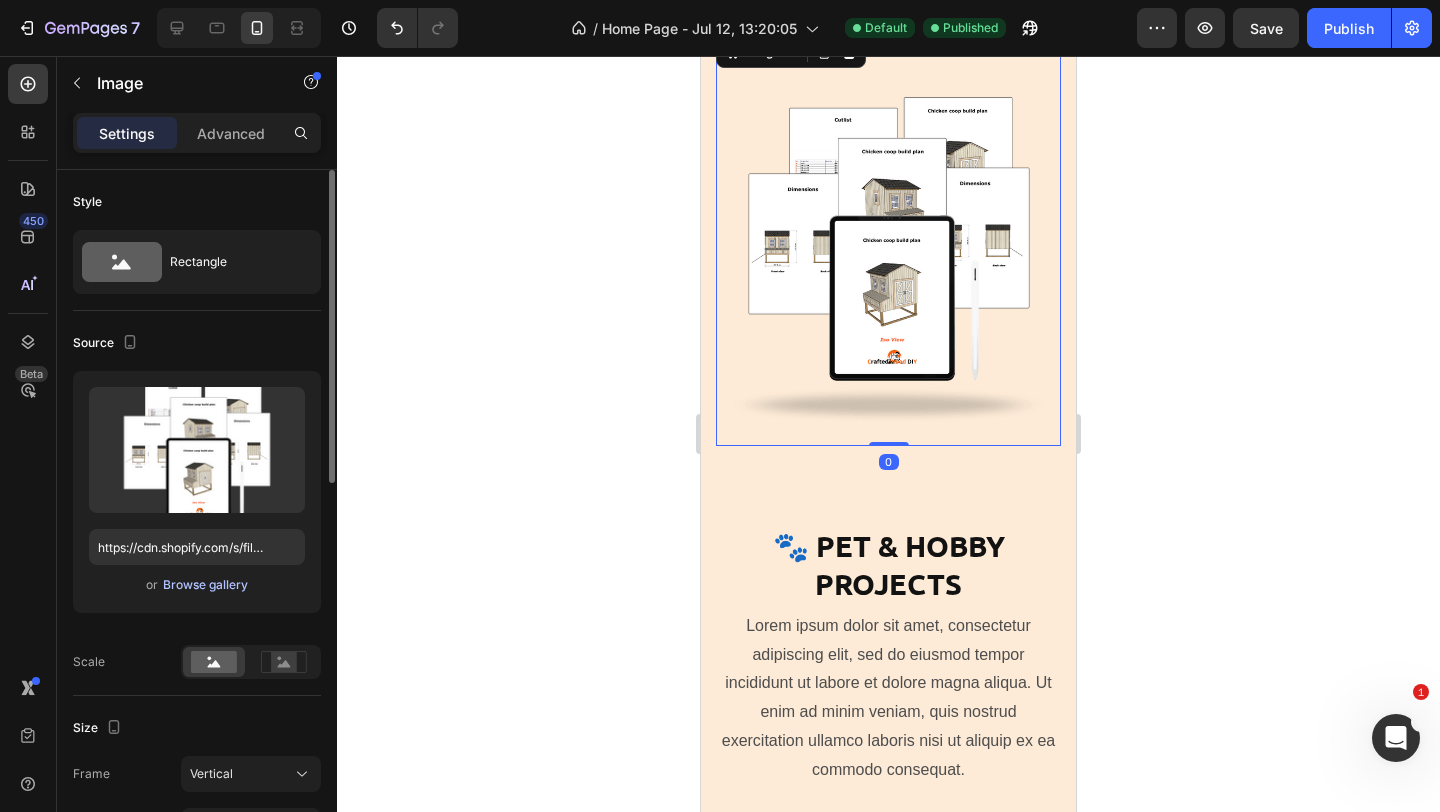 click on "Browse gallery" at bounding box center [205, 585] 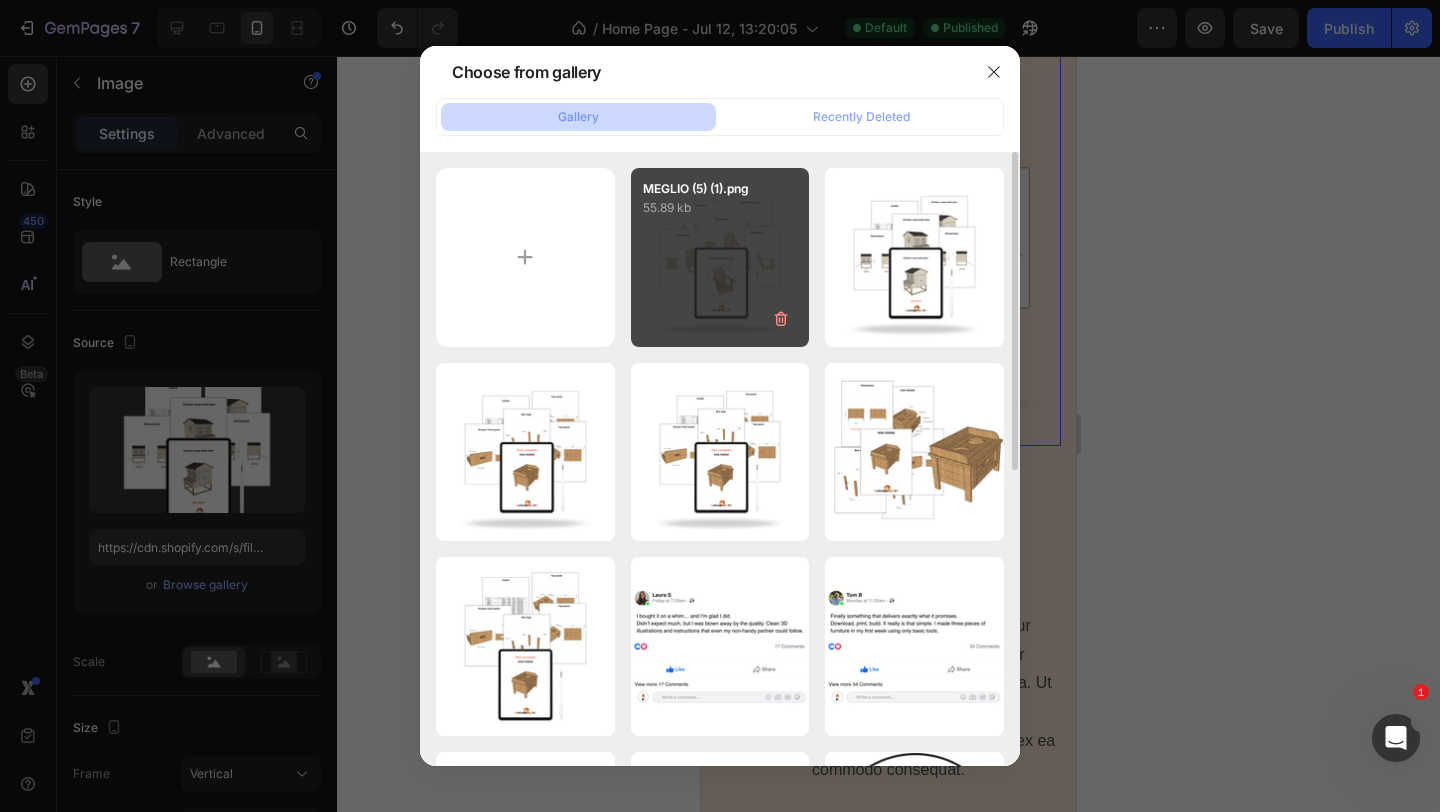 click on "MEGLIO (5) (1).png 55.89 kb" at bounding box center (720, 257) 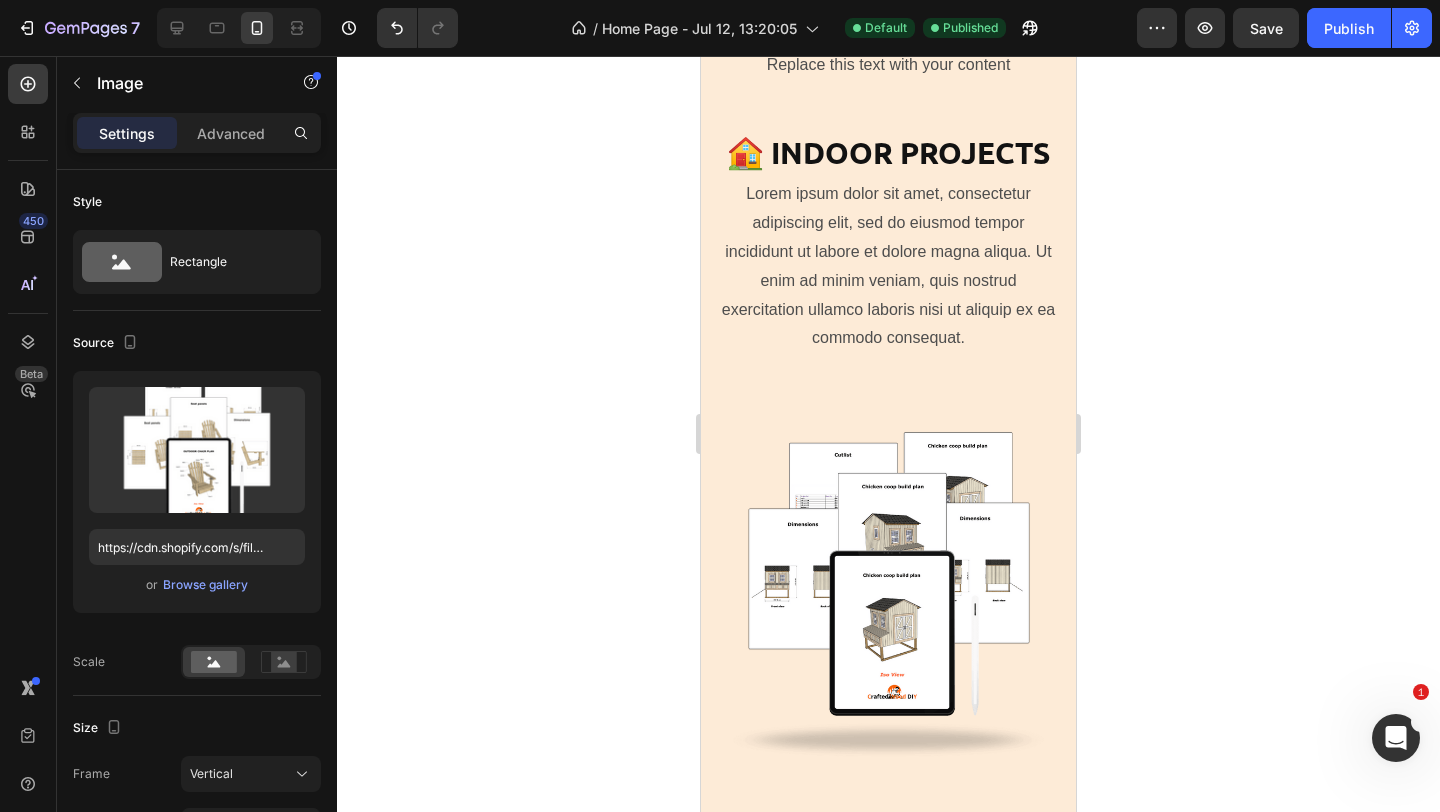 scroll, scrollTop: 6072, scrollLeft: 0, axis: vertical 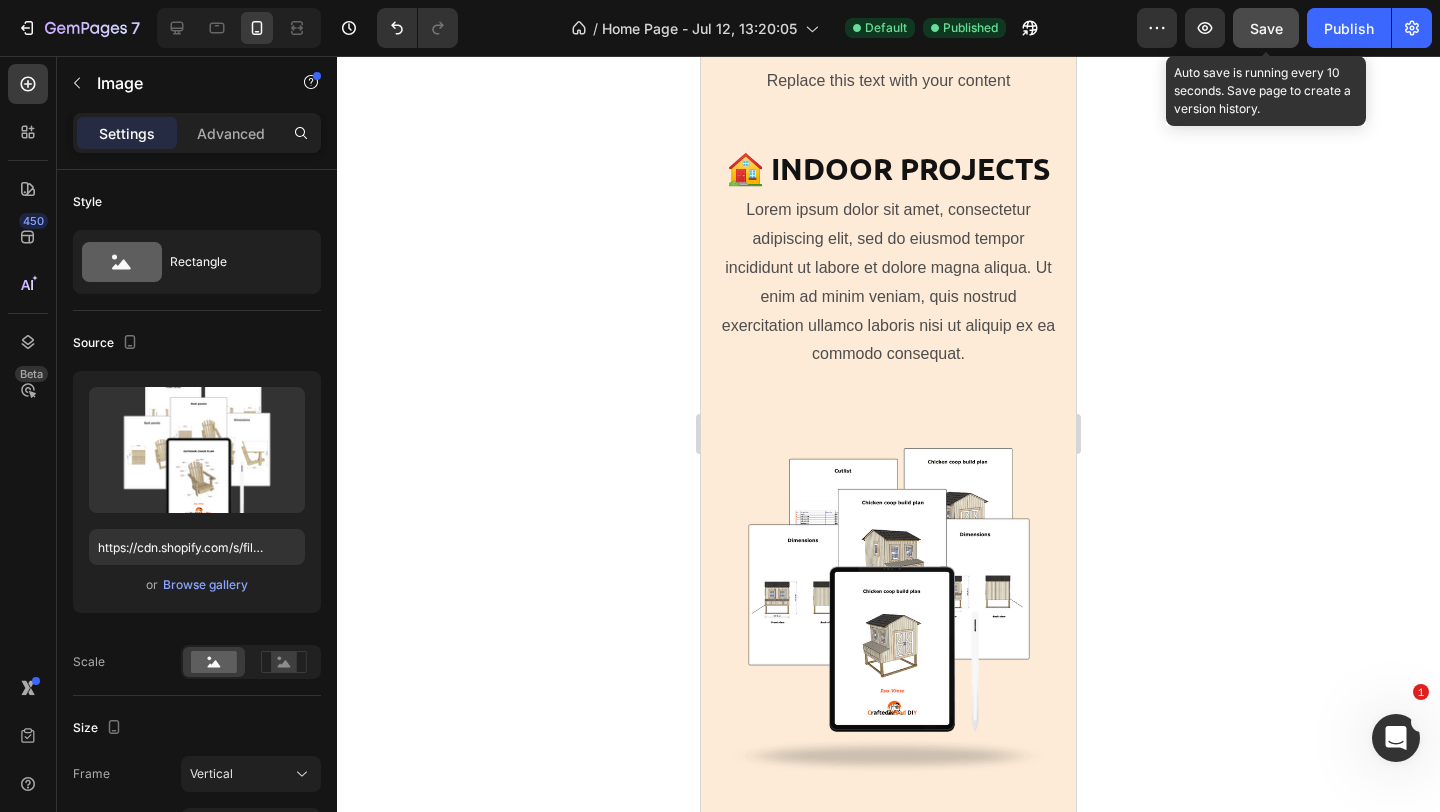 click on "Save" at bounding box center (1266, 28) 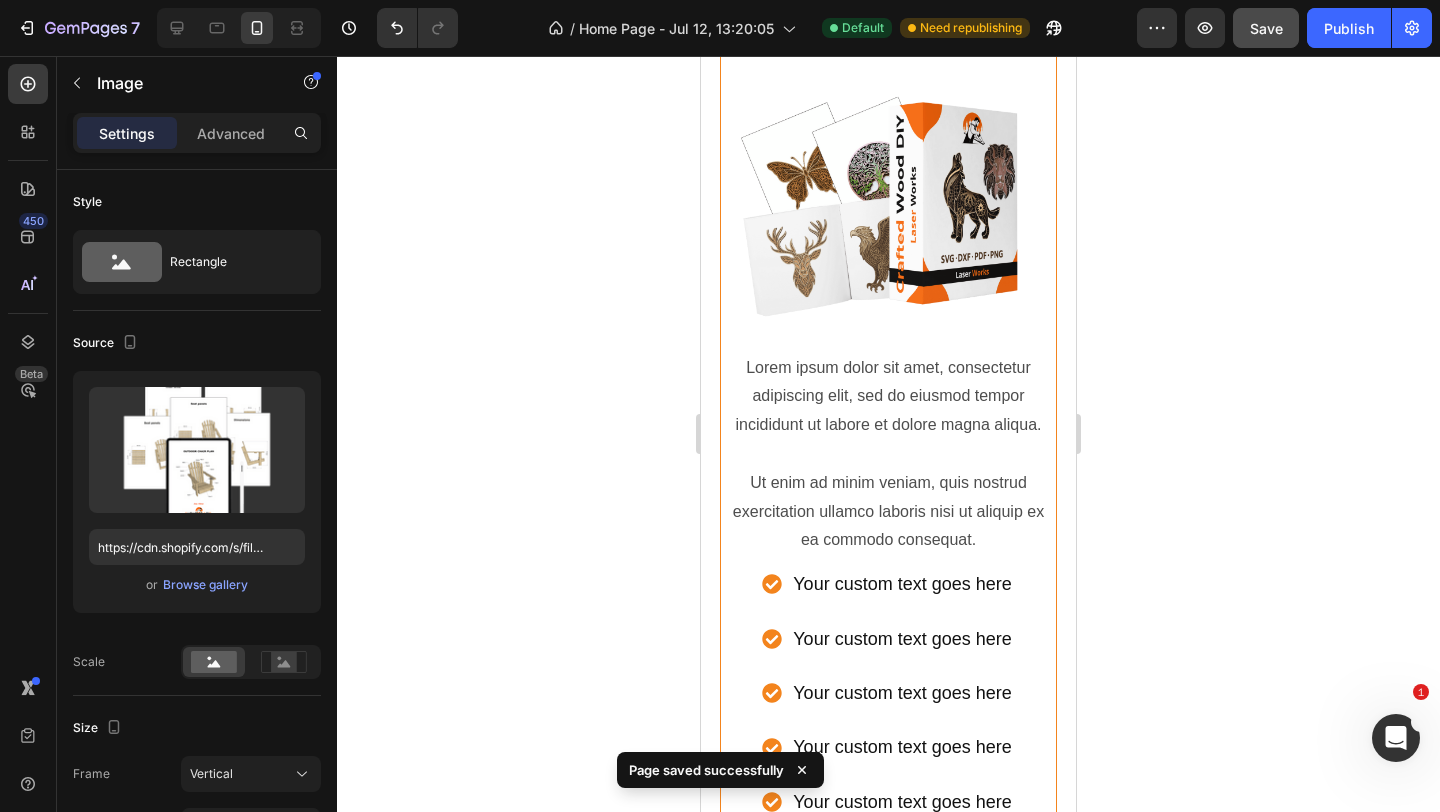 scroll, scrollTop: 9402, scrollLeft: 0, axis: vertical 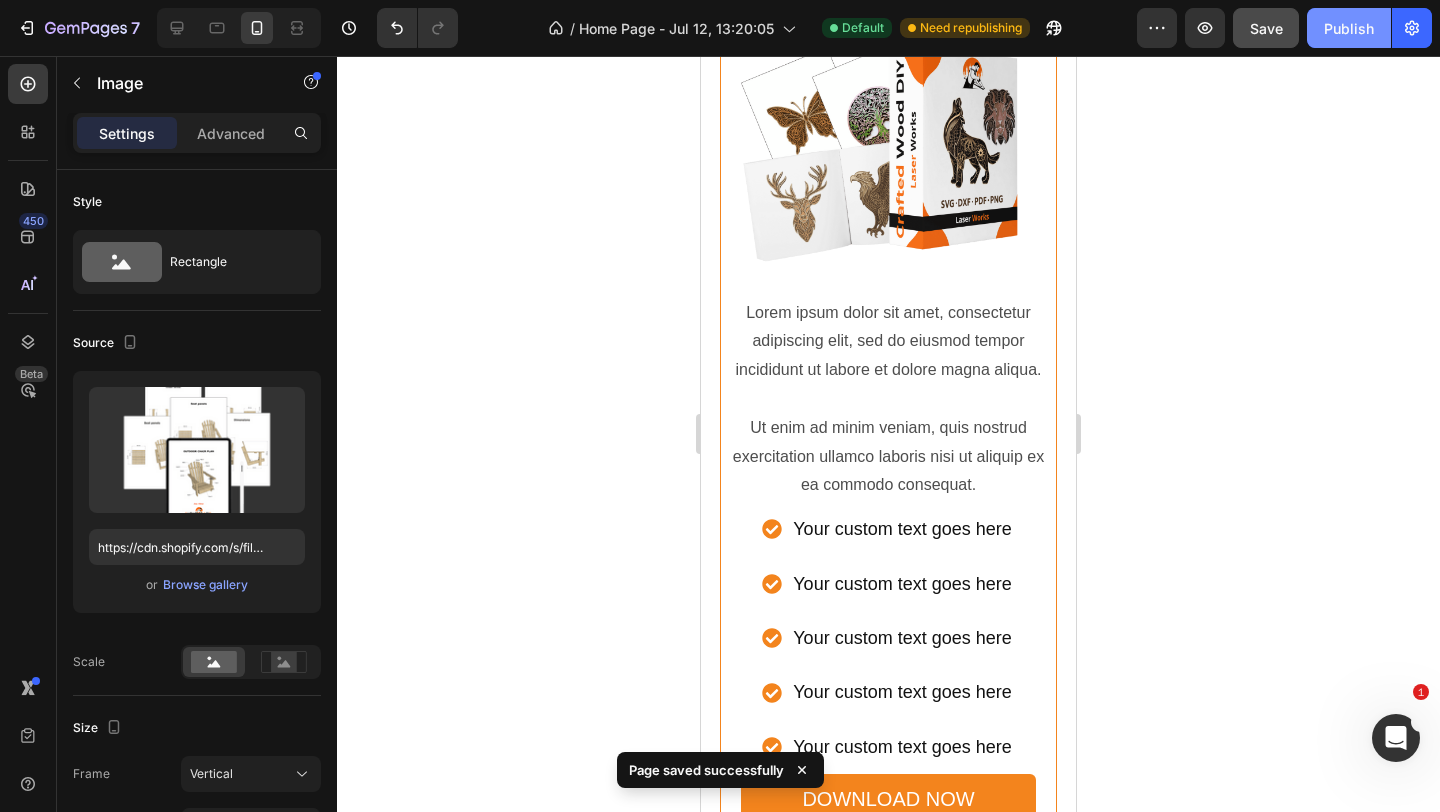 click on "Publish" at bounding box center (1349, 28) 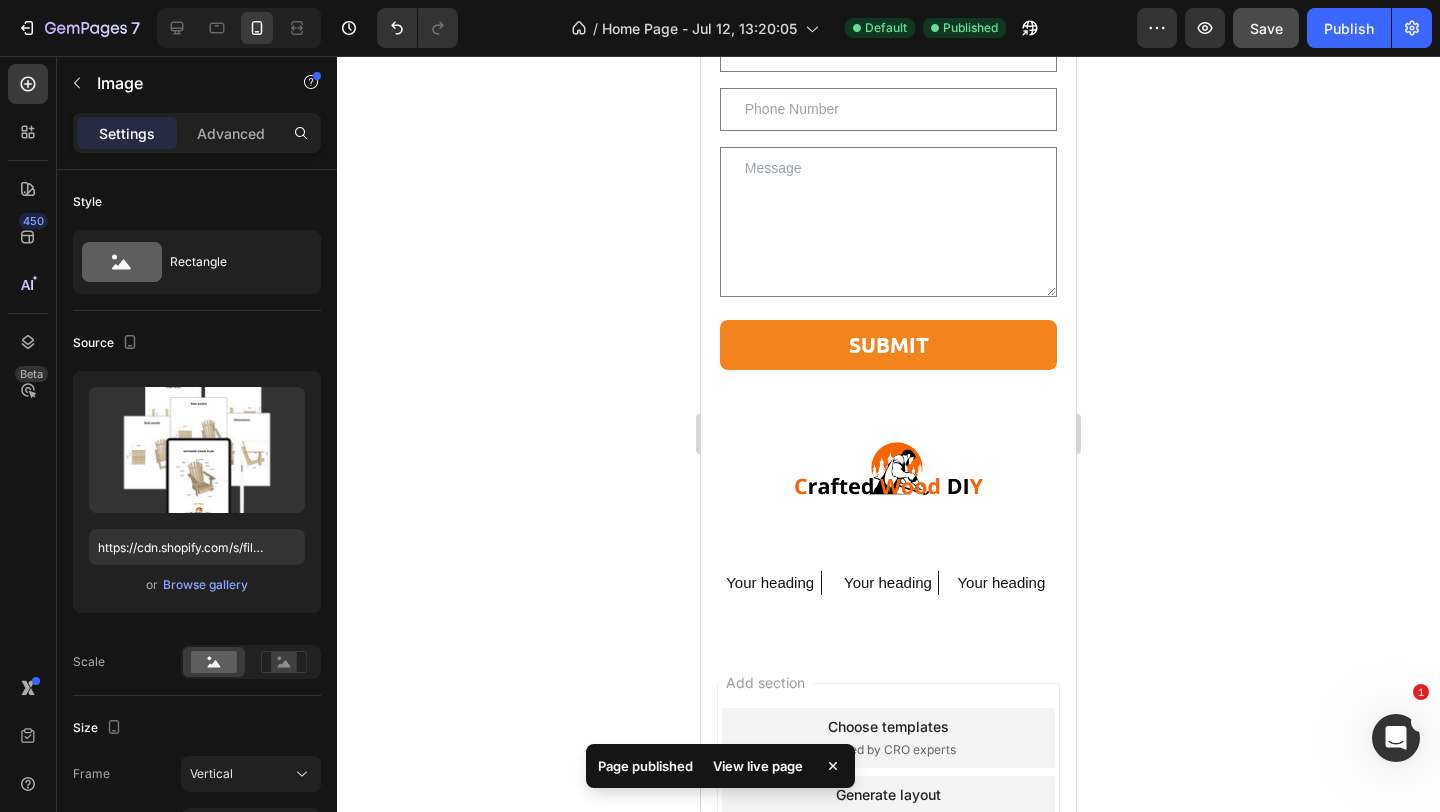 scroll, scrollTop: 16138, scrollLeft: 0, axis: vertical 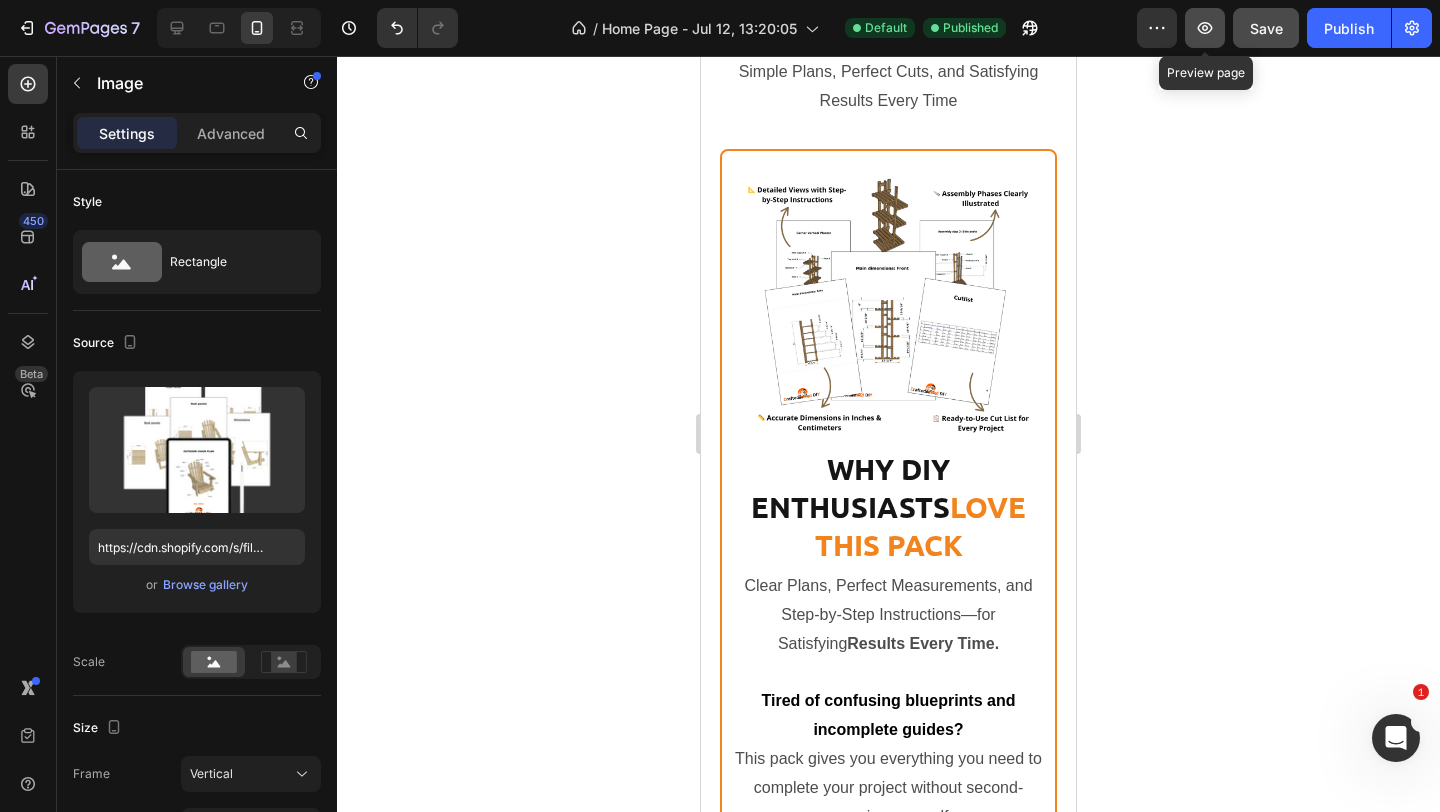 click 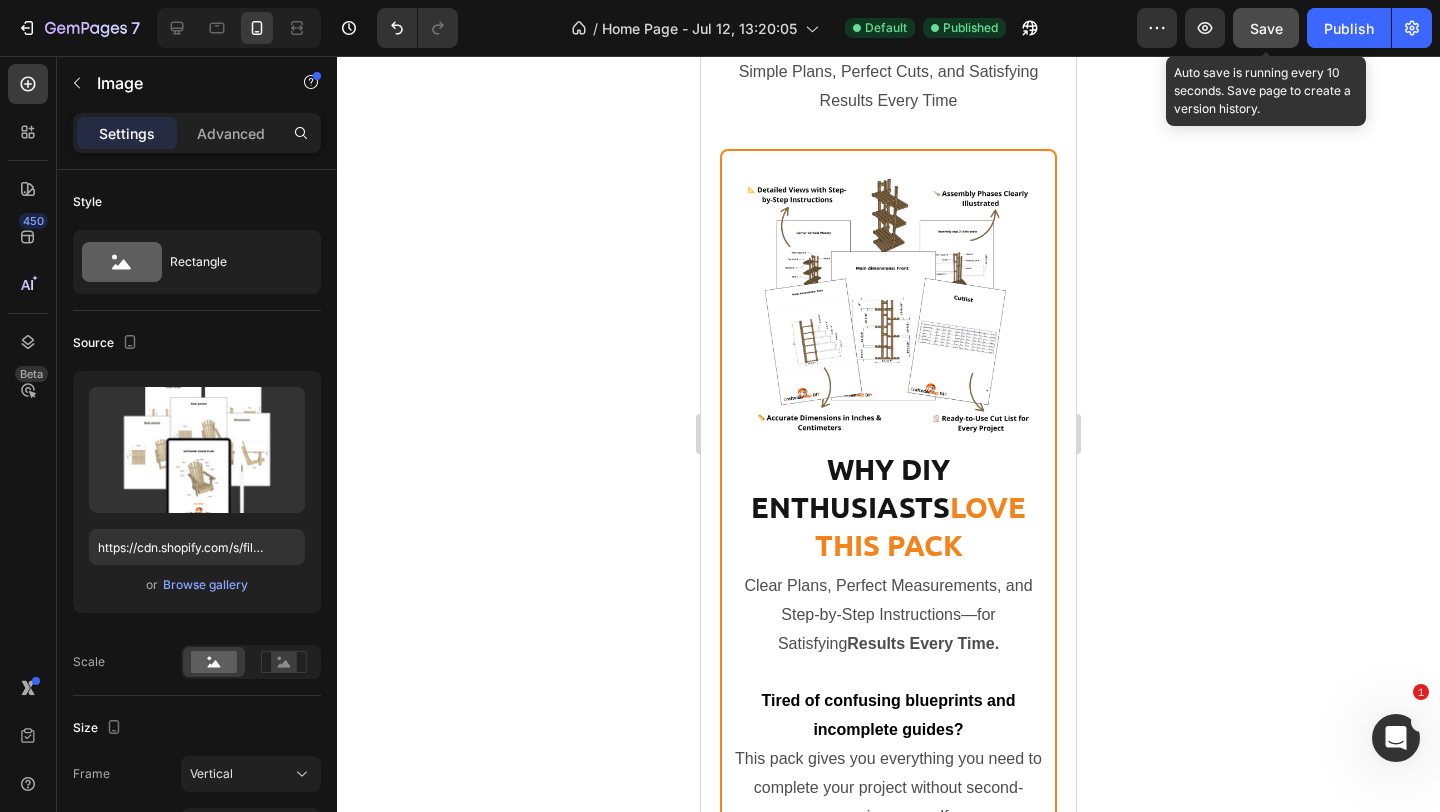 click on "Save" at bounding box center [1266, 28] 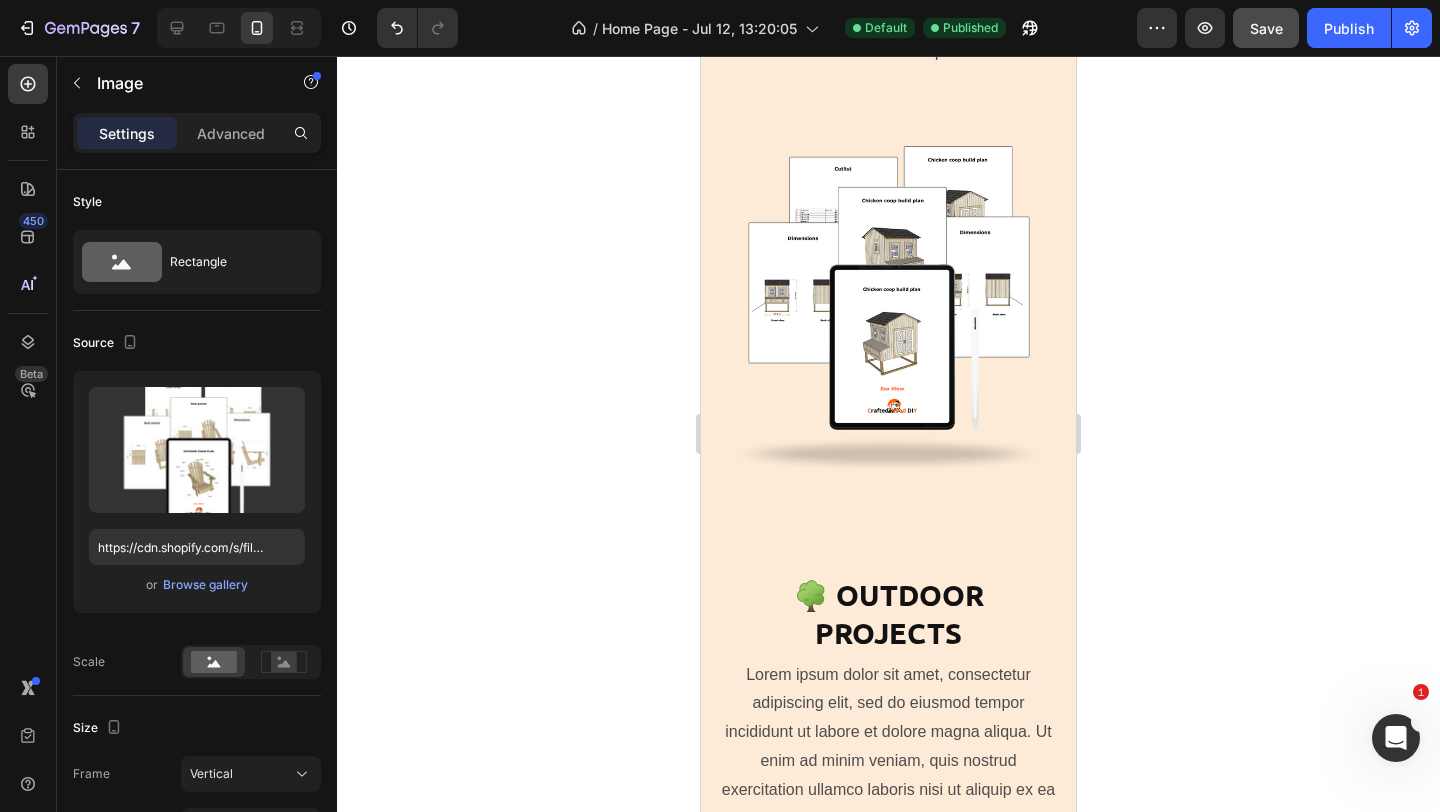 scroll, scrollTop: 6386, scrollLeft: 0, axis: vertical 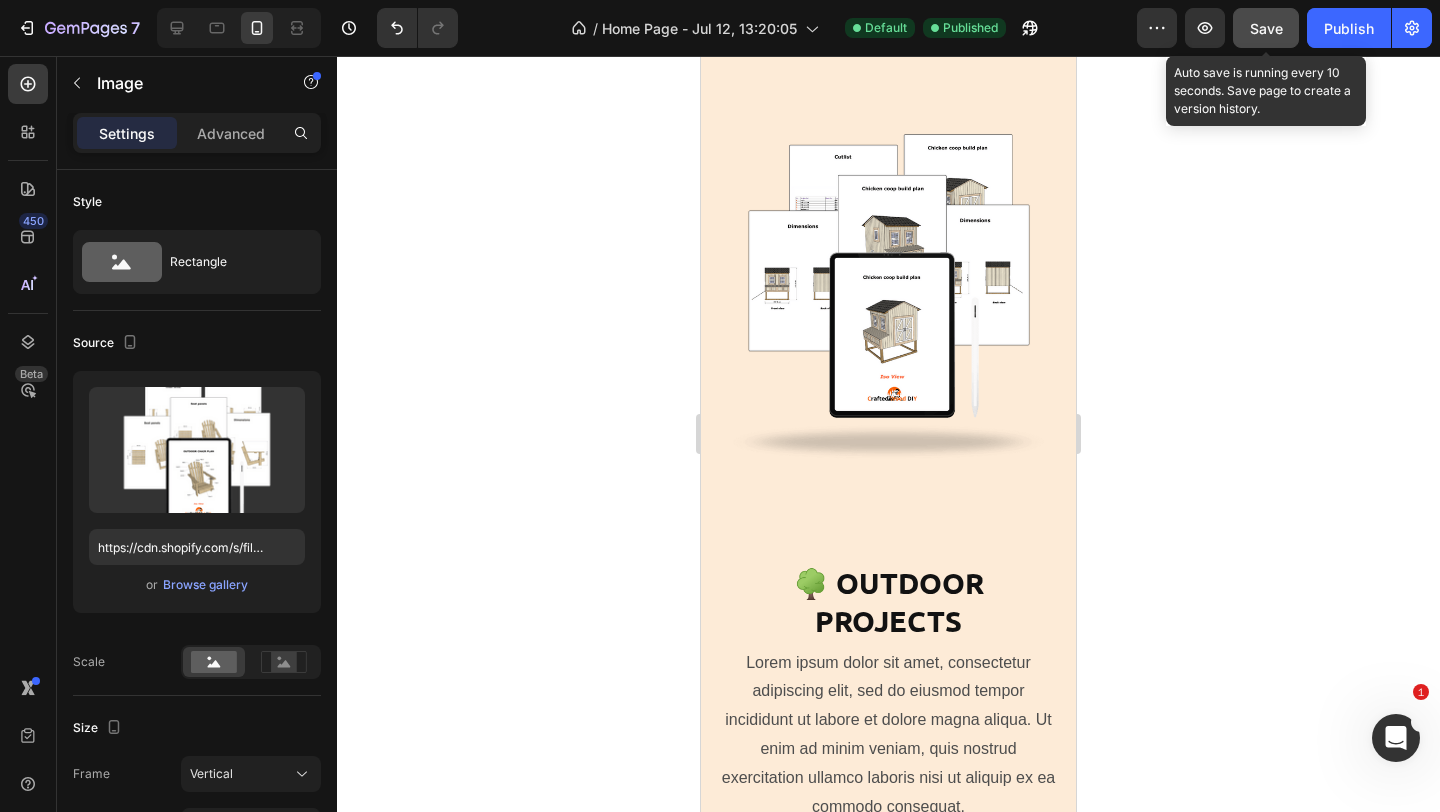 click on "Save" at bounding box center [1266, 28] 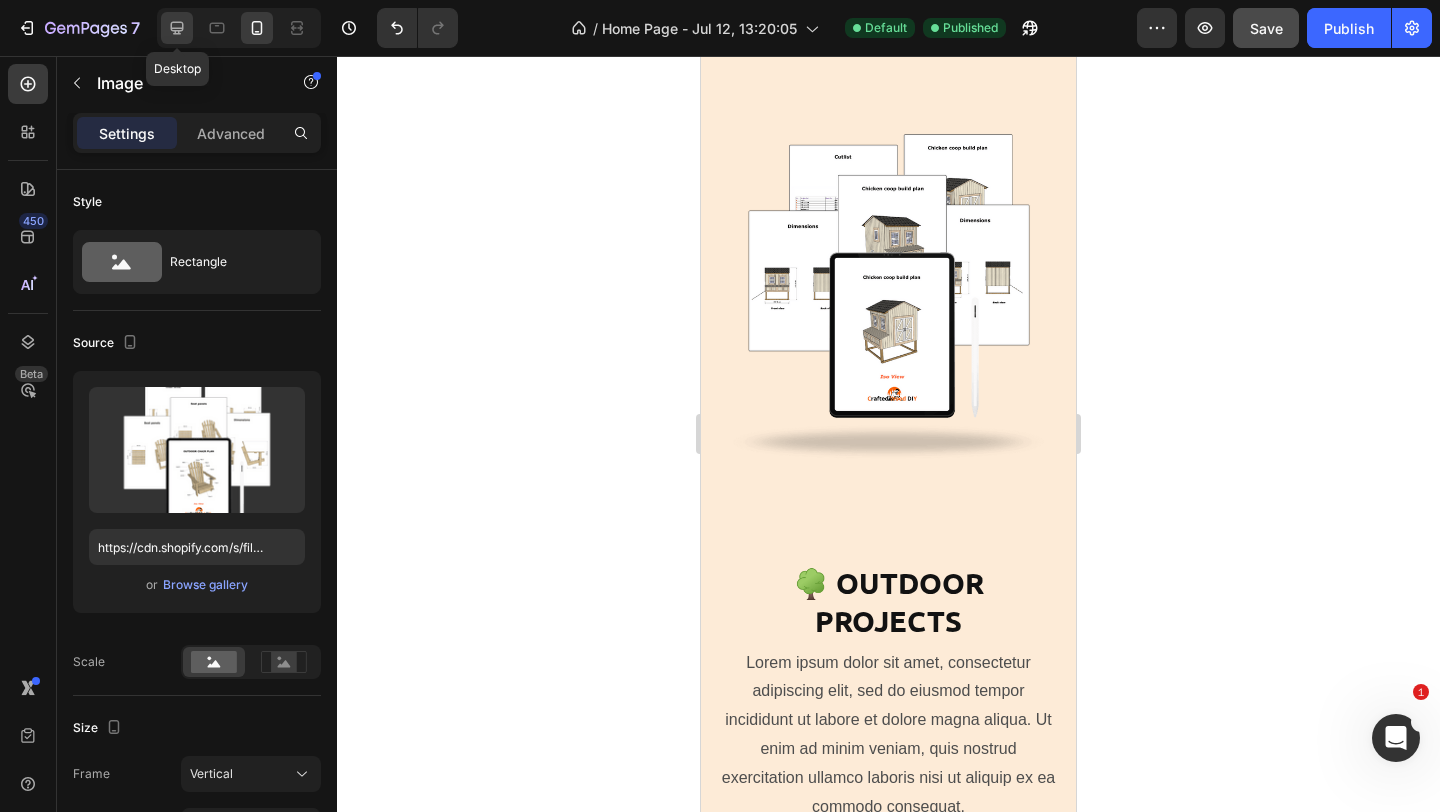 click 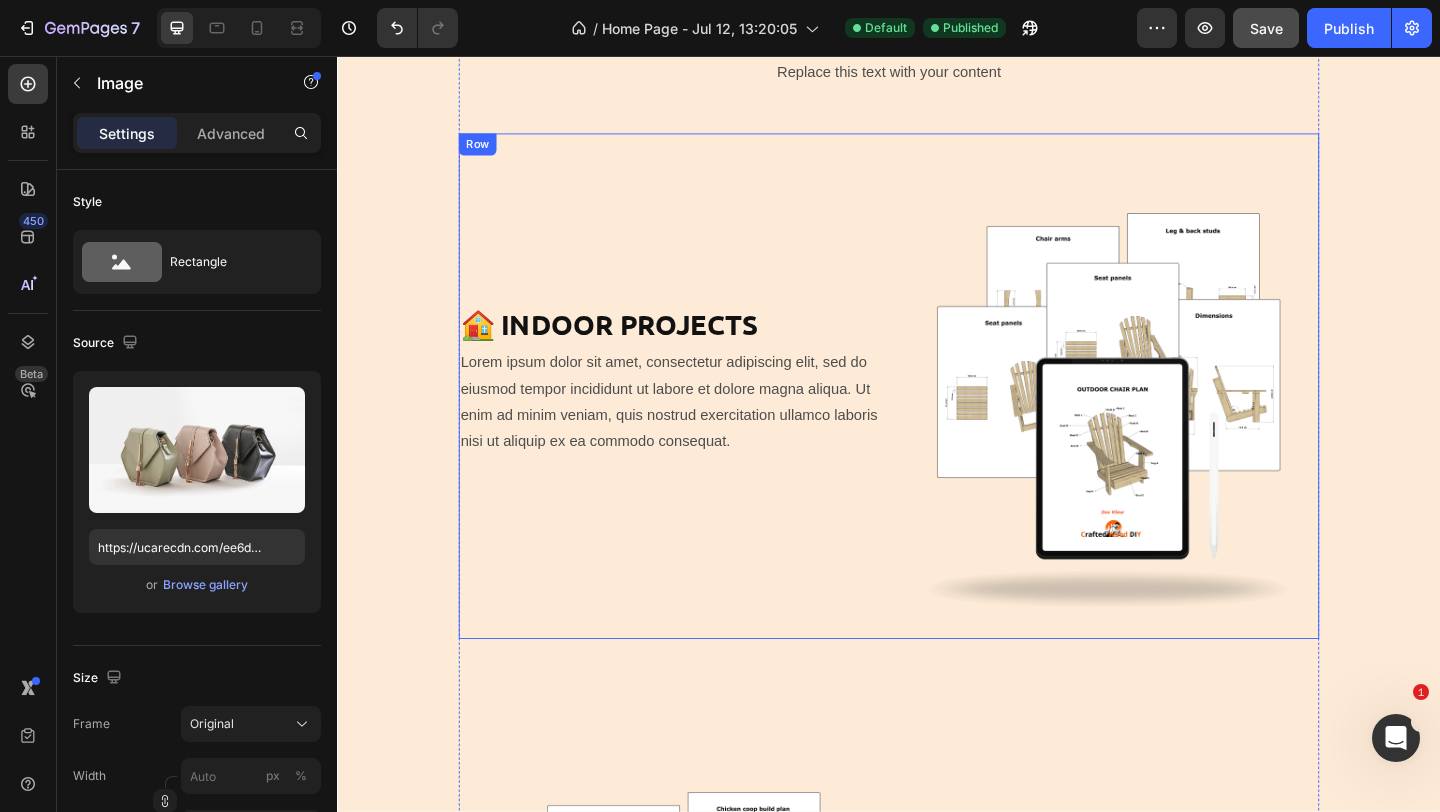 scroll, scrollTop: 5761, scrollLeft: 0, axis: vertical 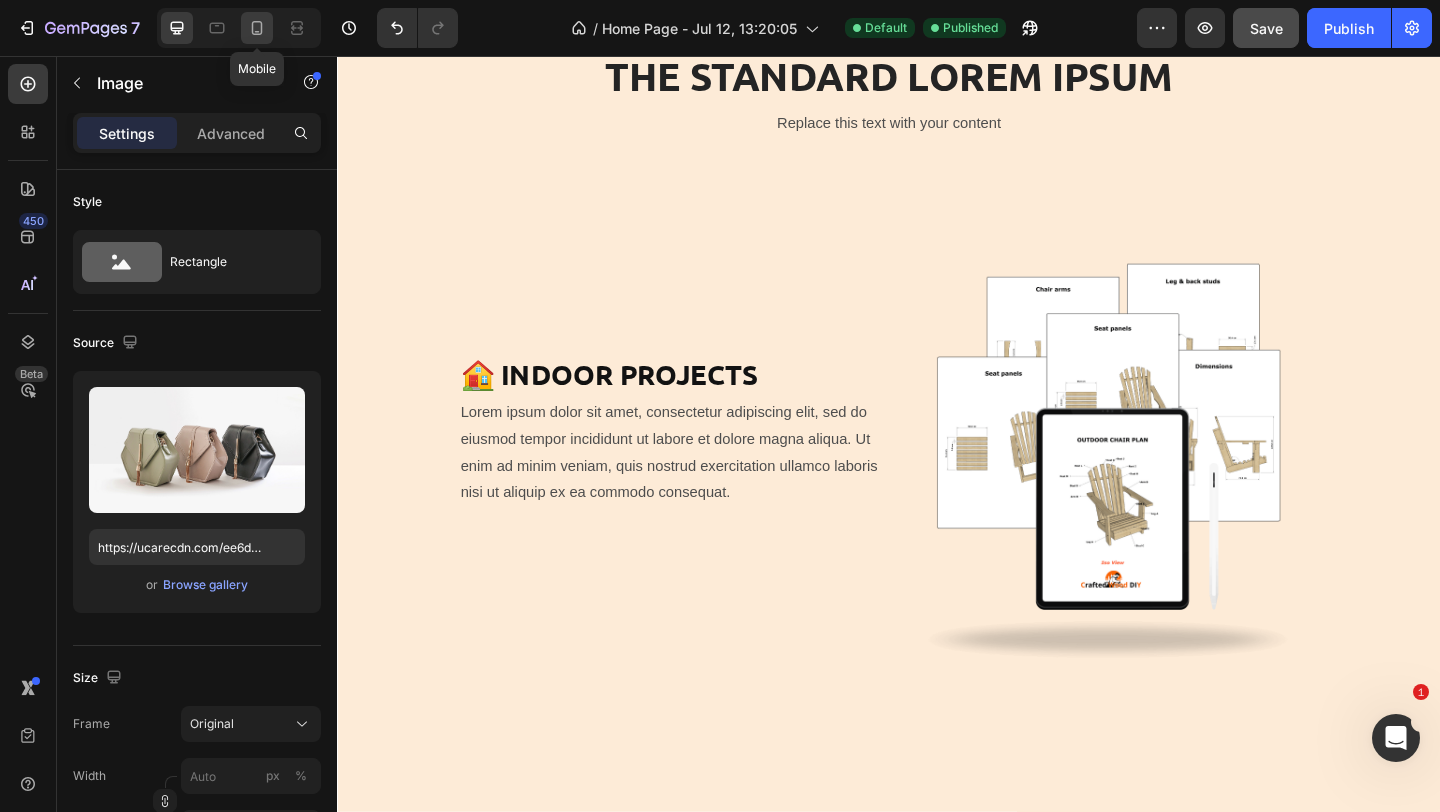 click 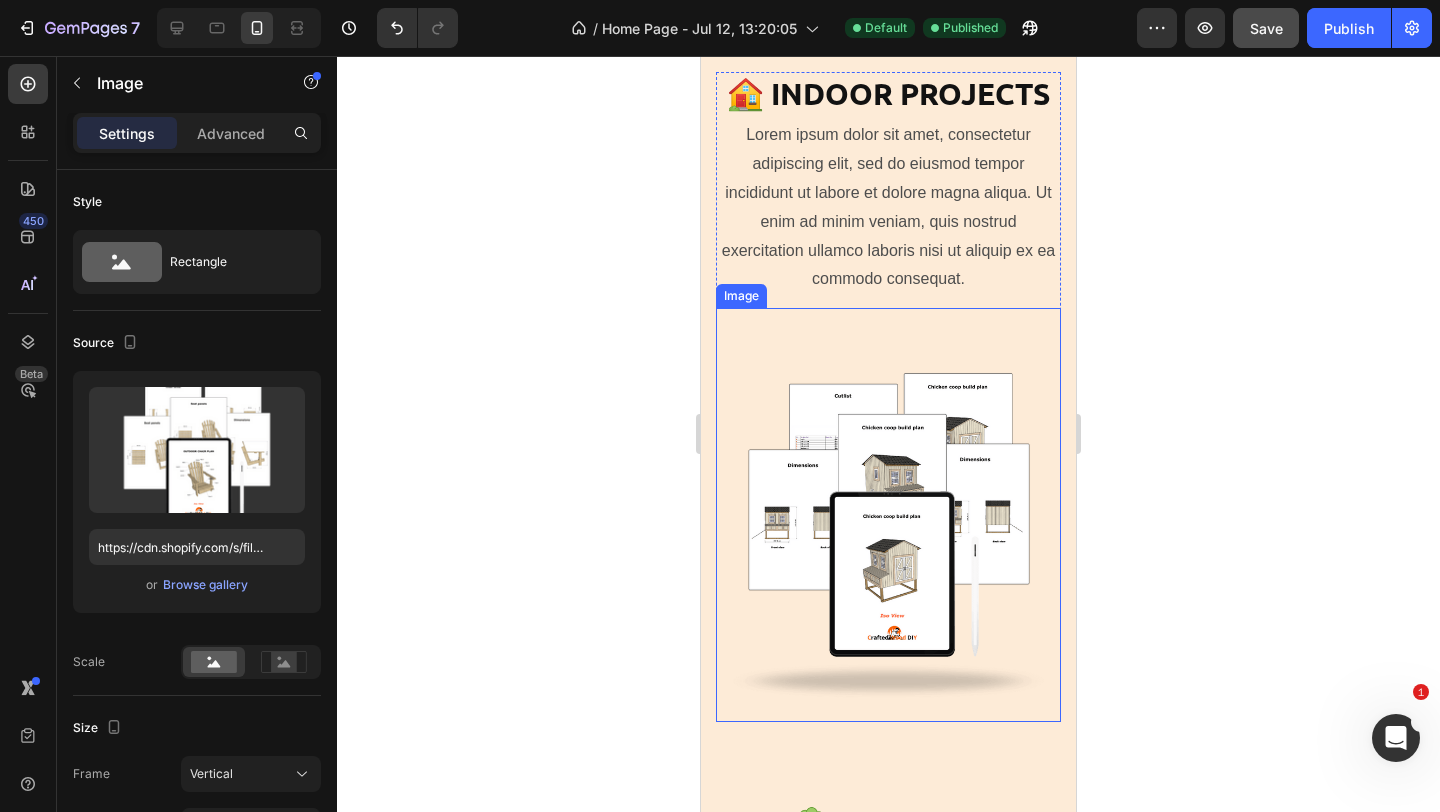 scroll, scrollTop: 6217, scrollLeft: 0, axis: vertical 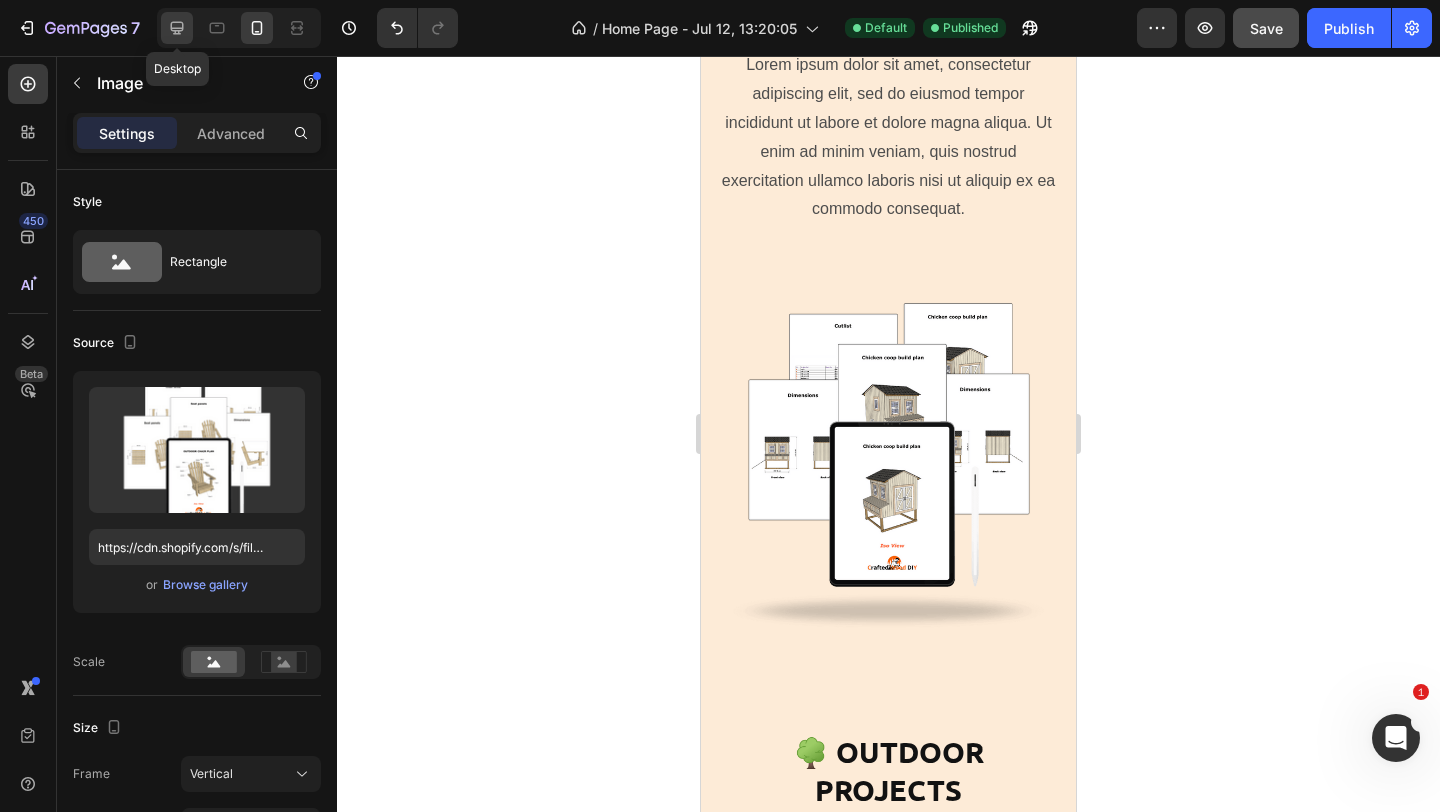 click 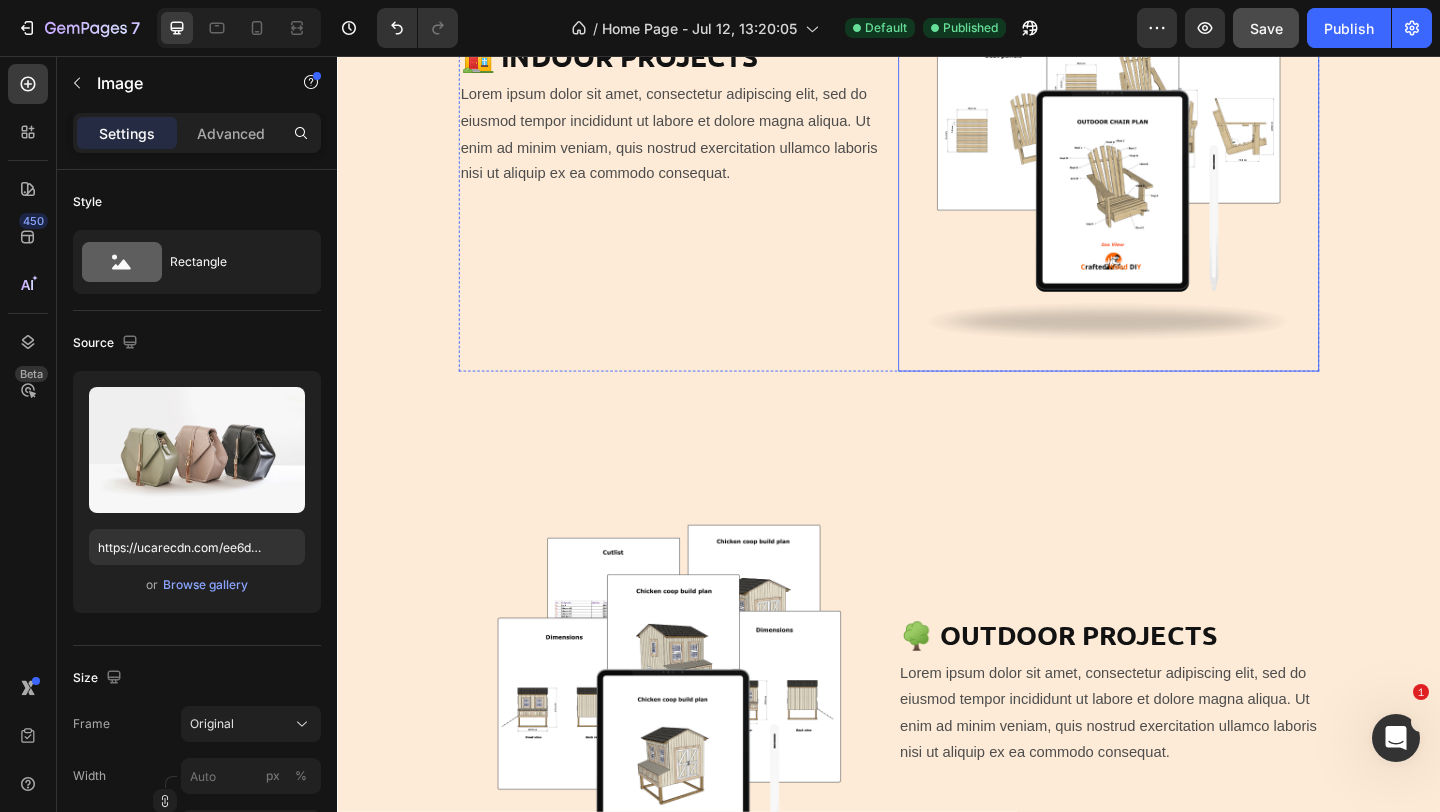 scroll, scrollTop: 6132, scrollLeft: 0, axis: vertical 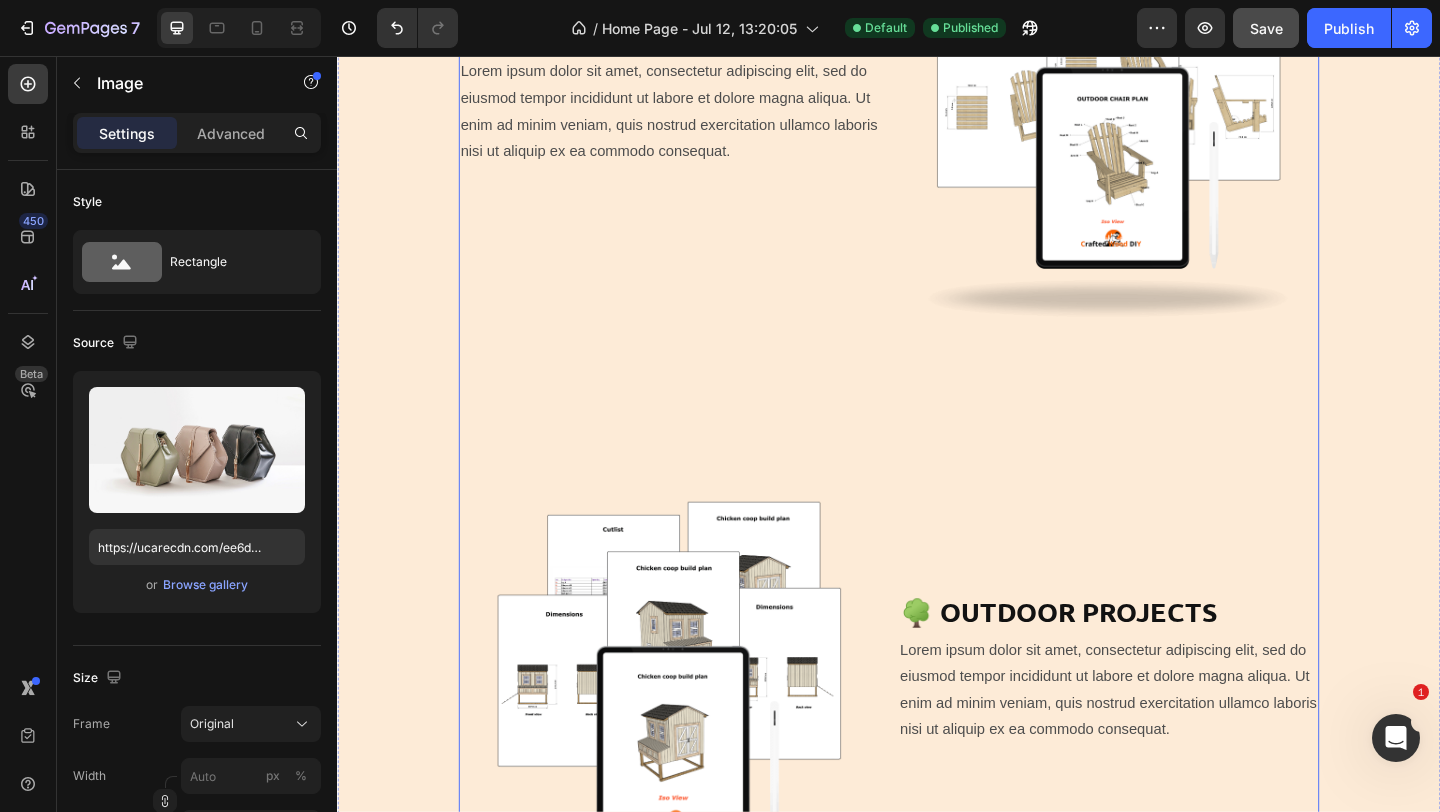 click at bounding box center (1176, 99) 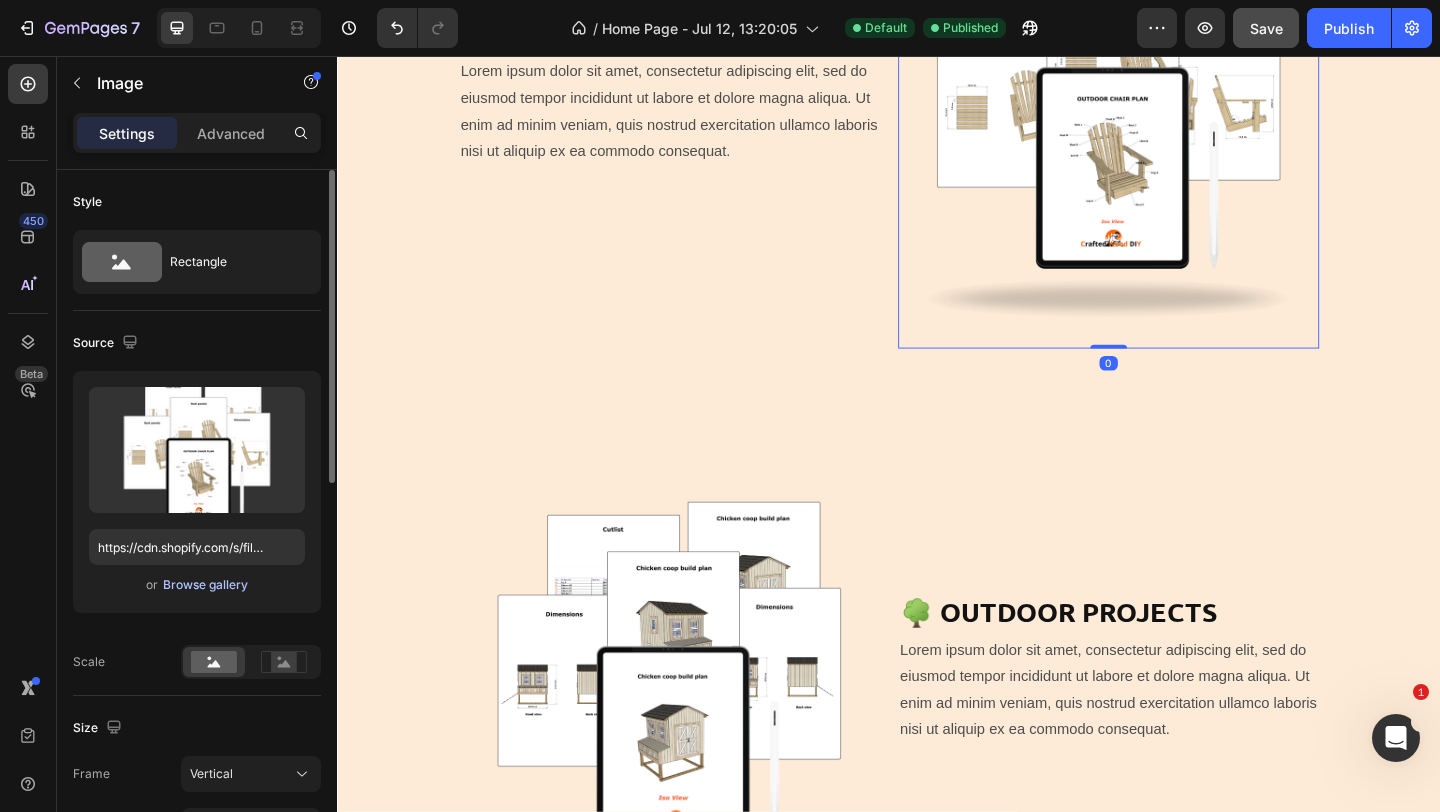 click on "Browse gallery" at bounding box center (205, 585) 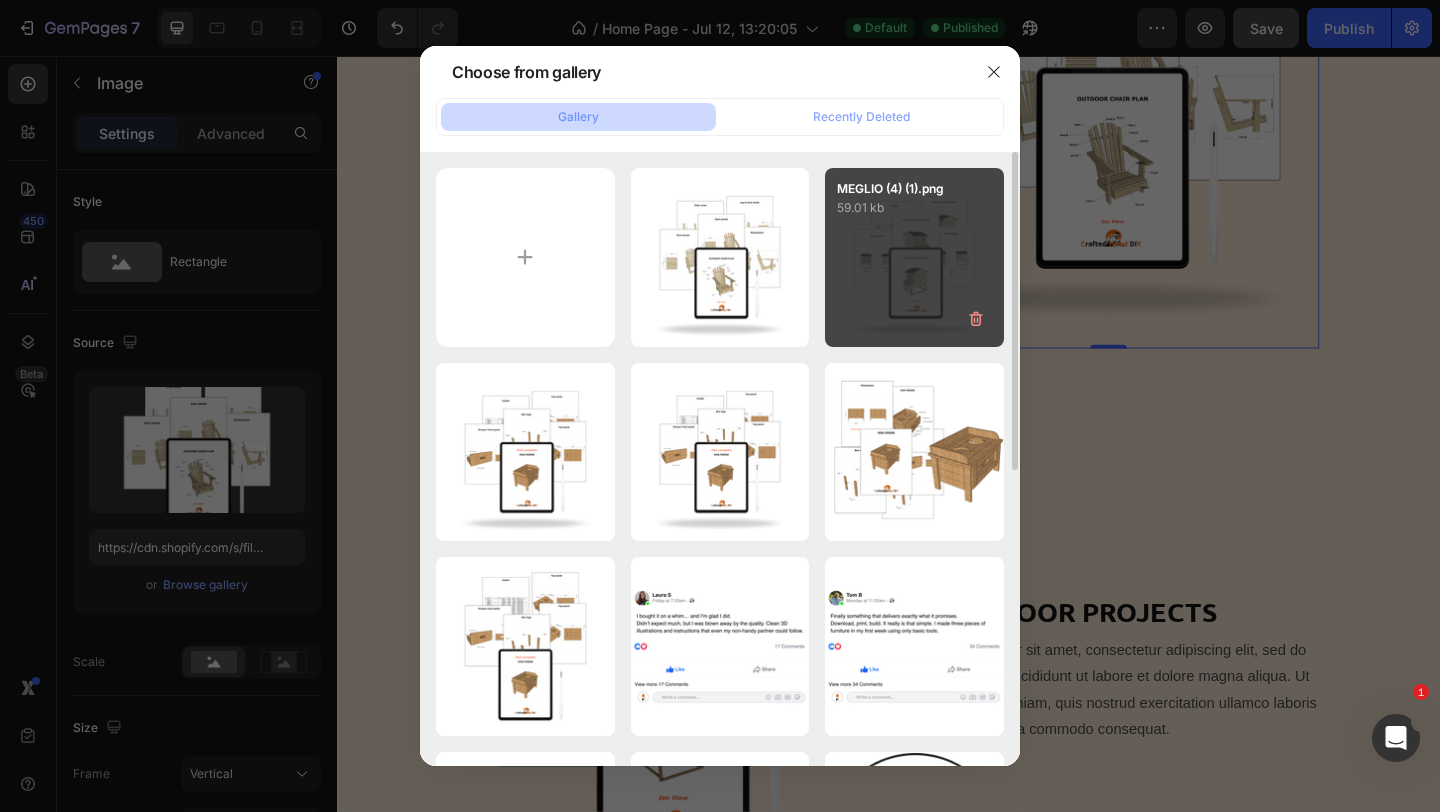click on "MEGLIO (4) (1).png 59.01 kb" at bounding box center [914, 257] 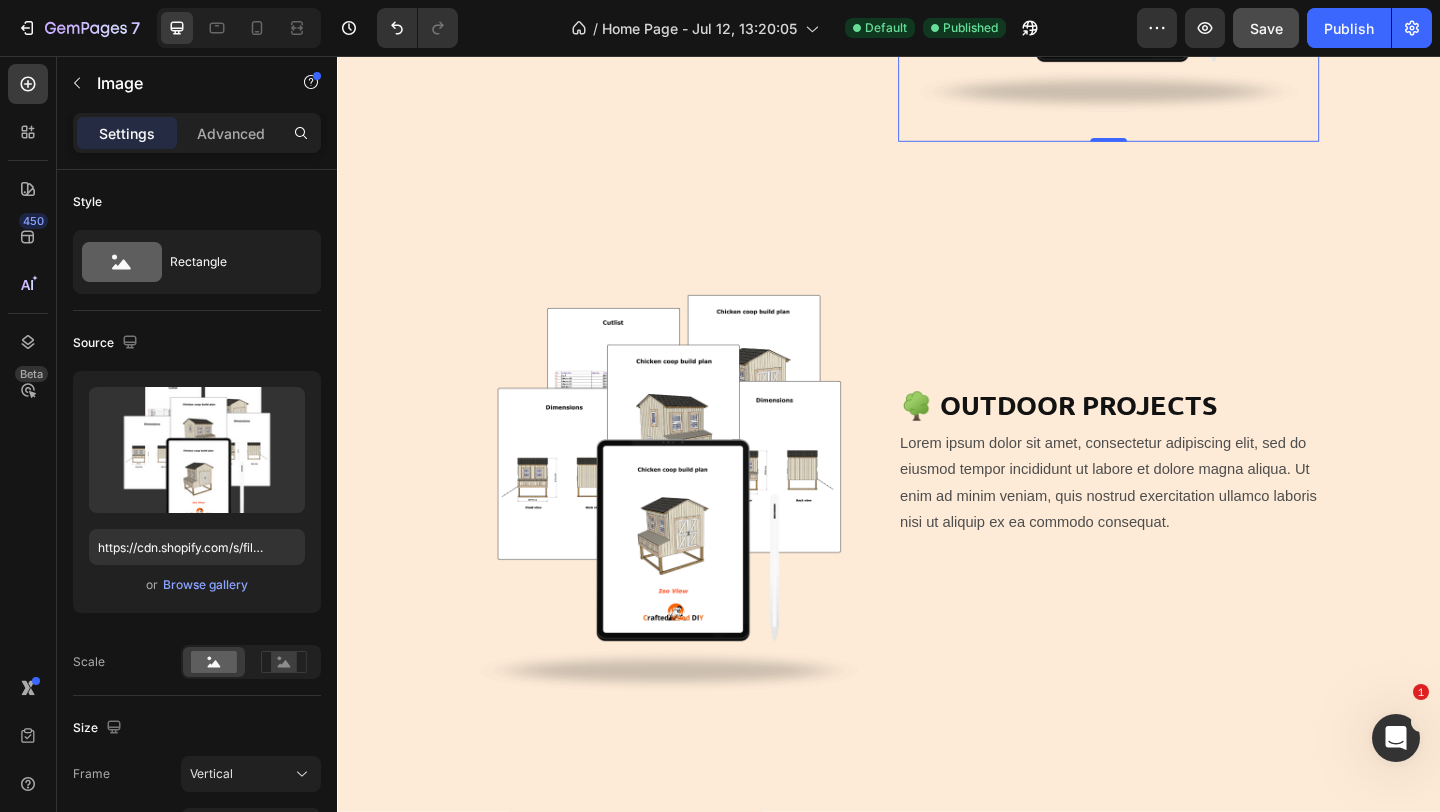scroll, scrollTop: 6423, scrollLeft: 0, axis: vertical 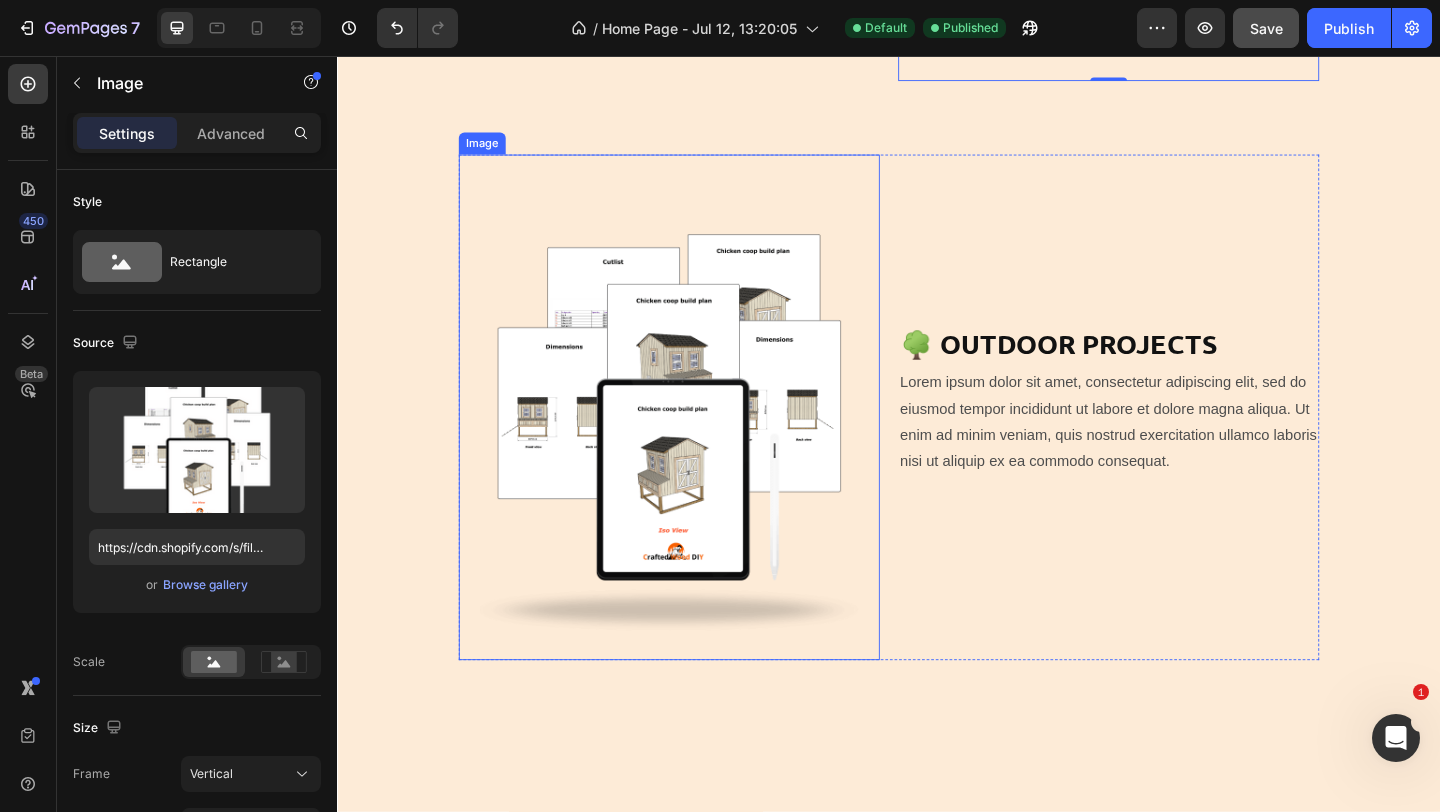 click at bounding box center [698, 438] 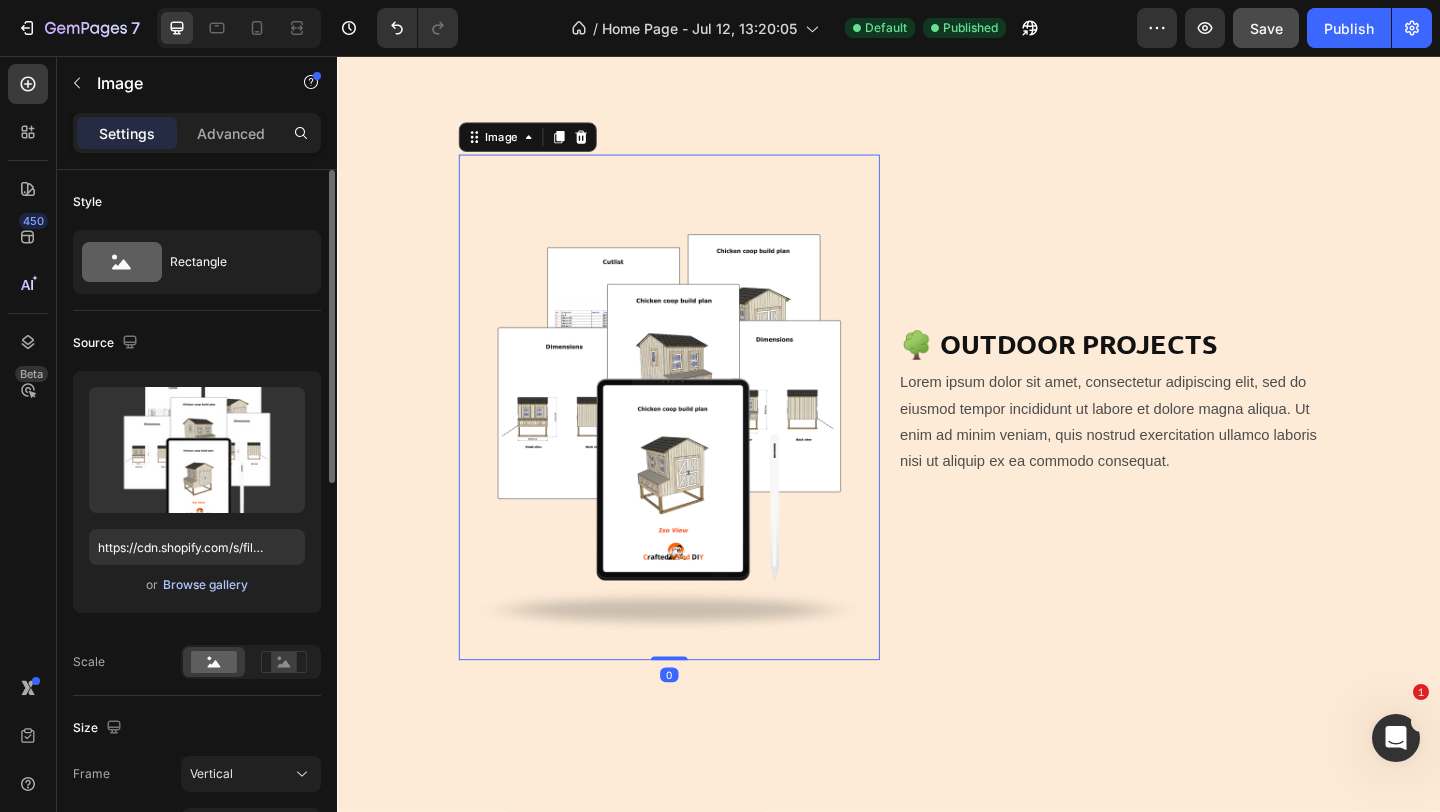 click on "Browse gallery" at bounding box center [205, 585] 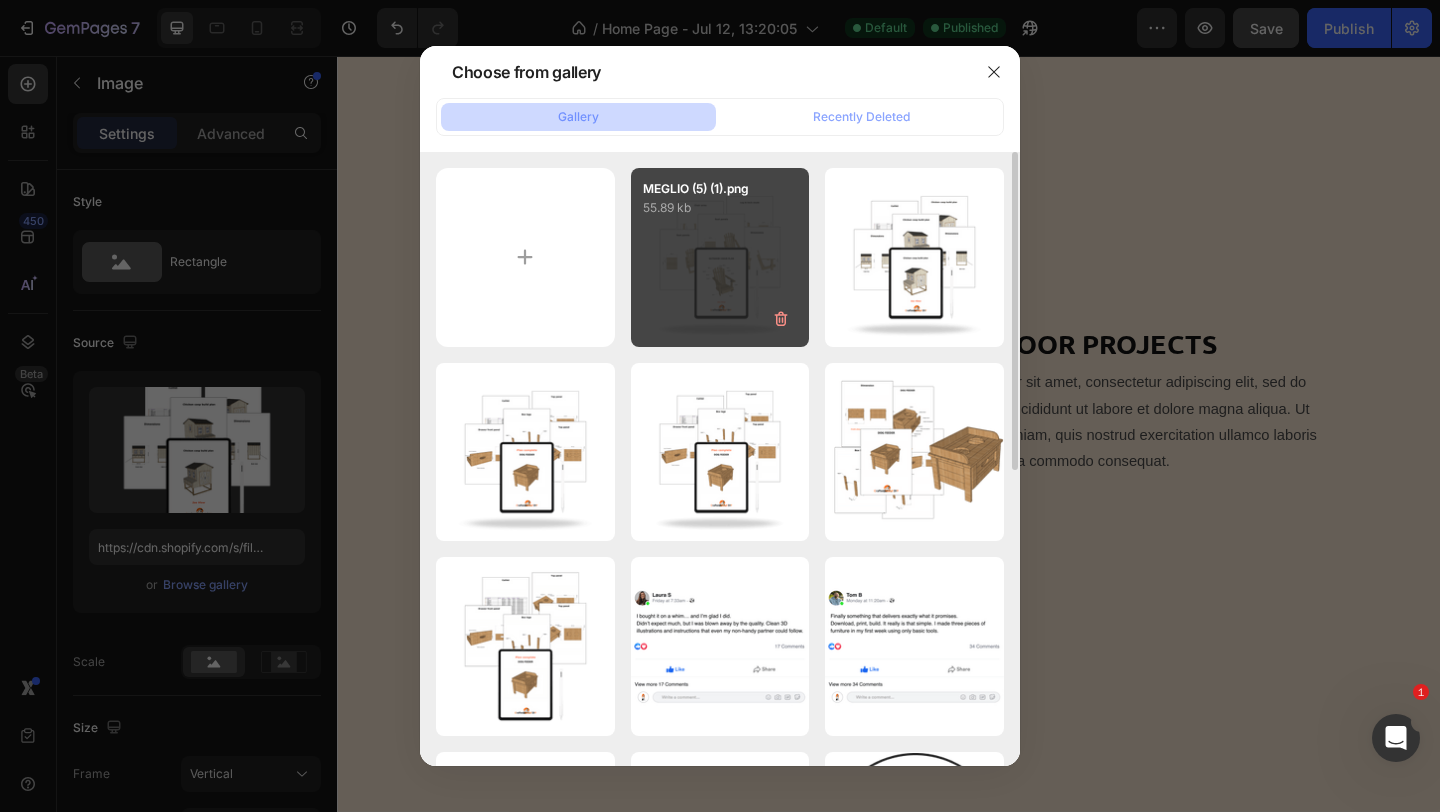 click on "MEGLIO (5) (1).png 55.89 kb" at bounding box center [720, 257] 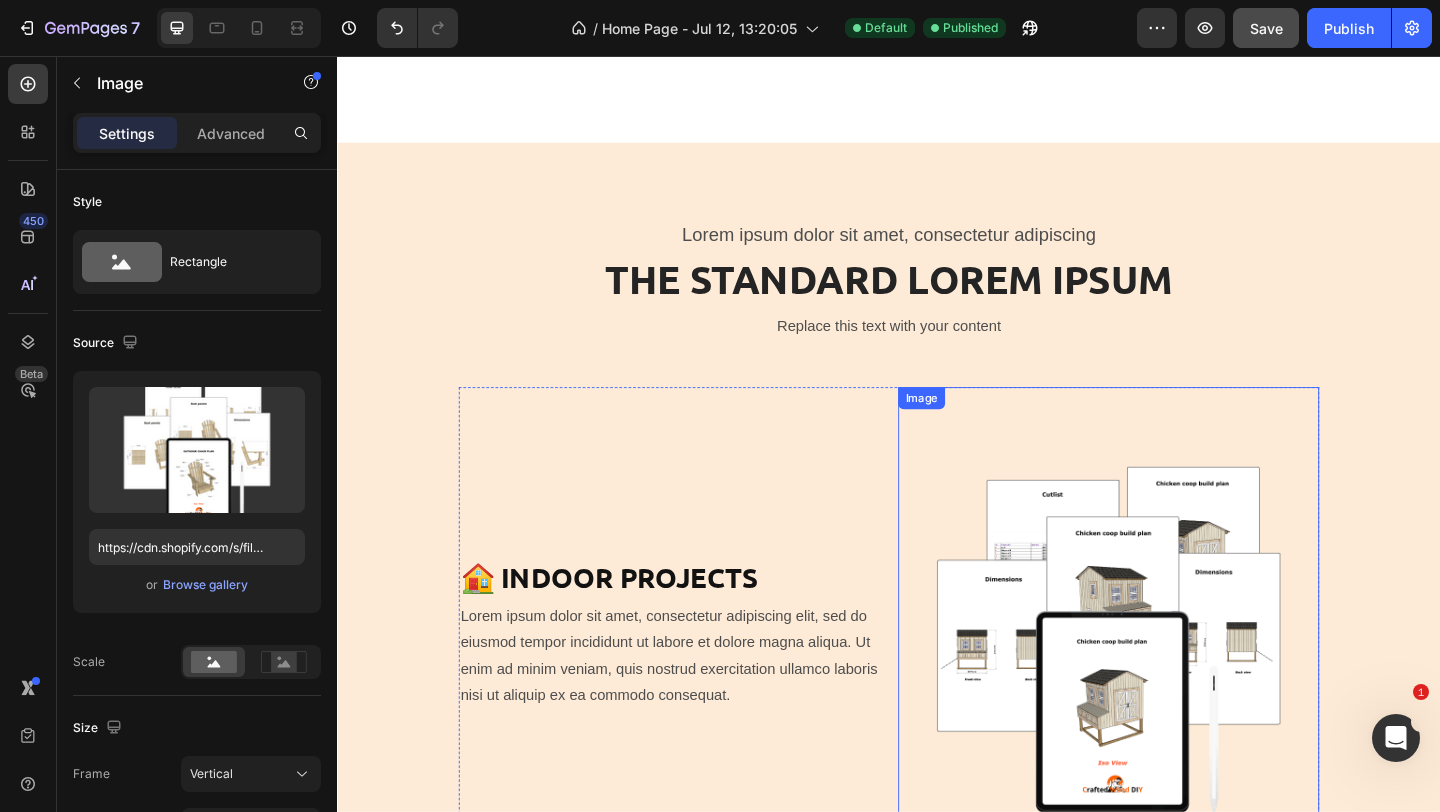 scroll, scrollTop: 5856, scrollLeft: 0, axis: vertical 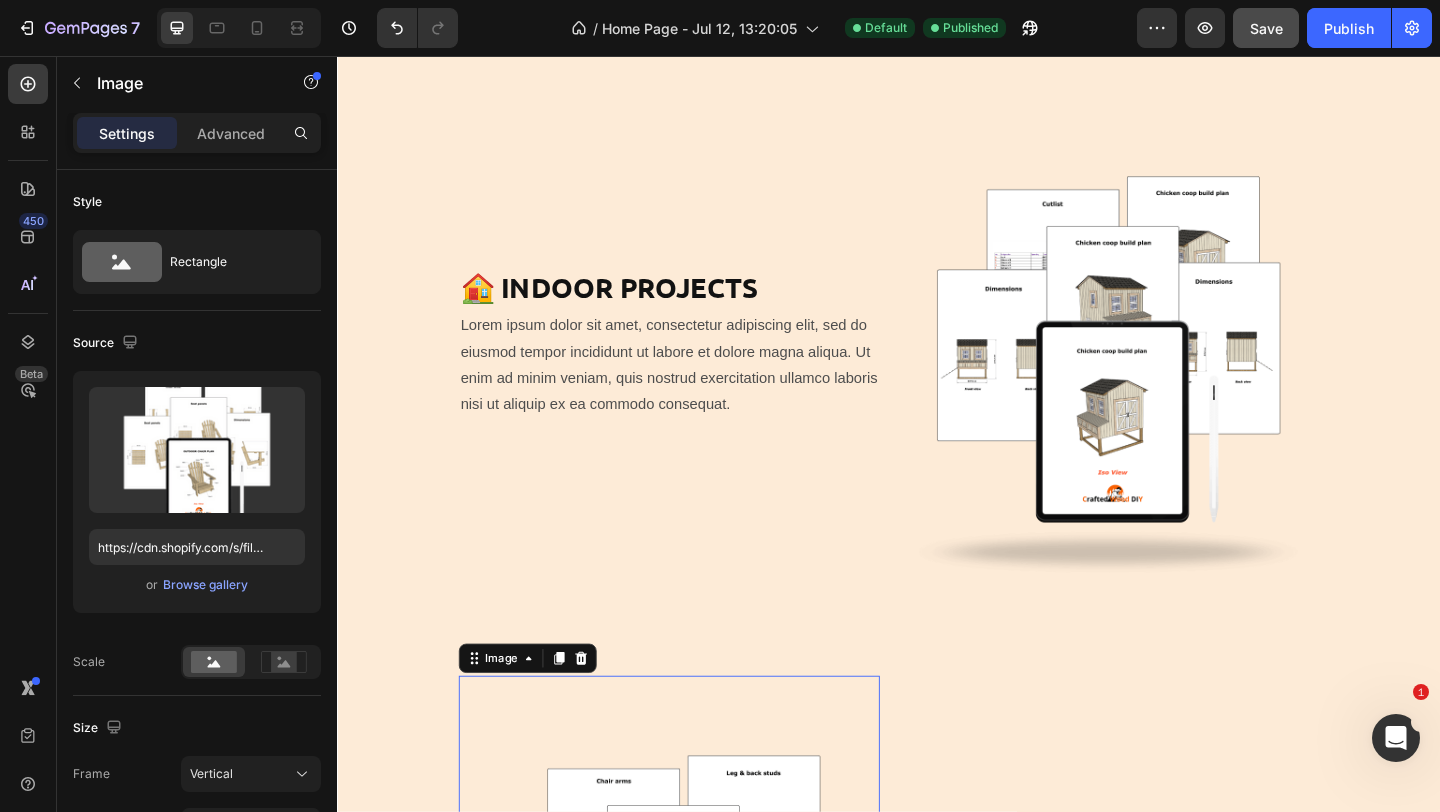 click on "[NUMBER] / Home Page - [DATE], [TIME] Default Published Preview Save Publish" 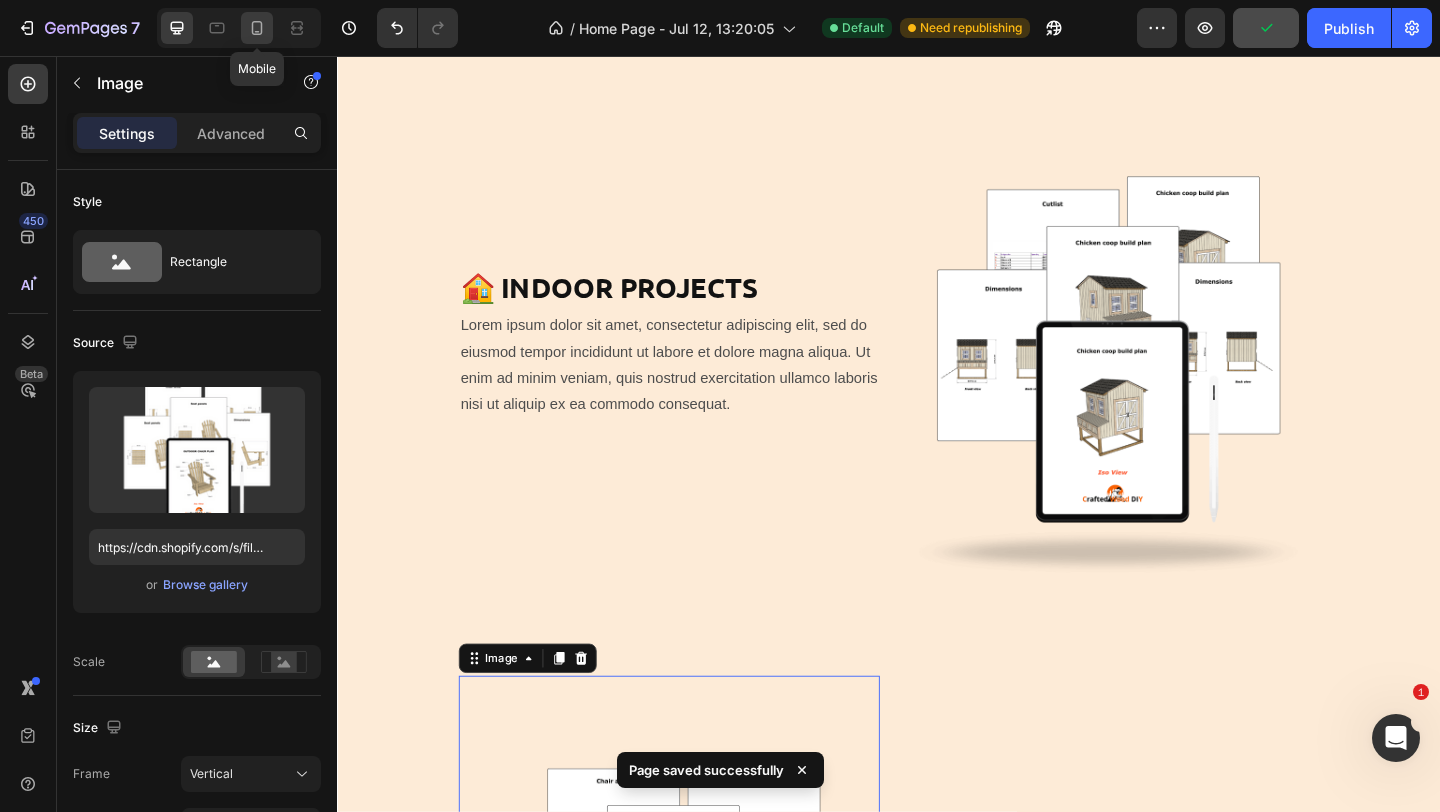 click 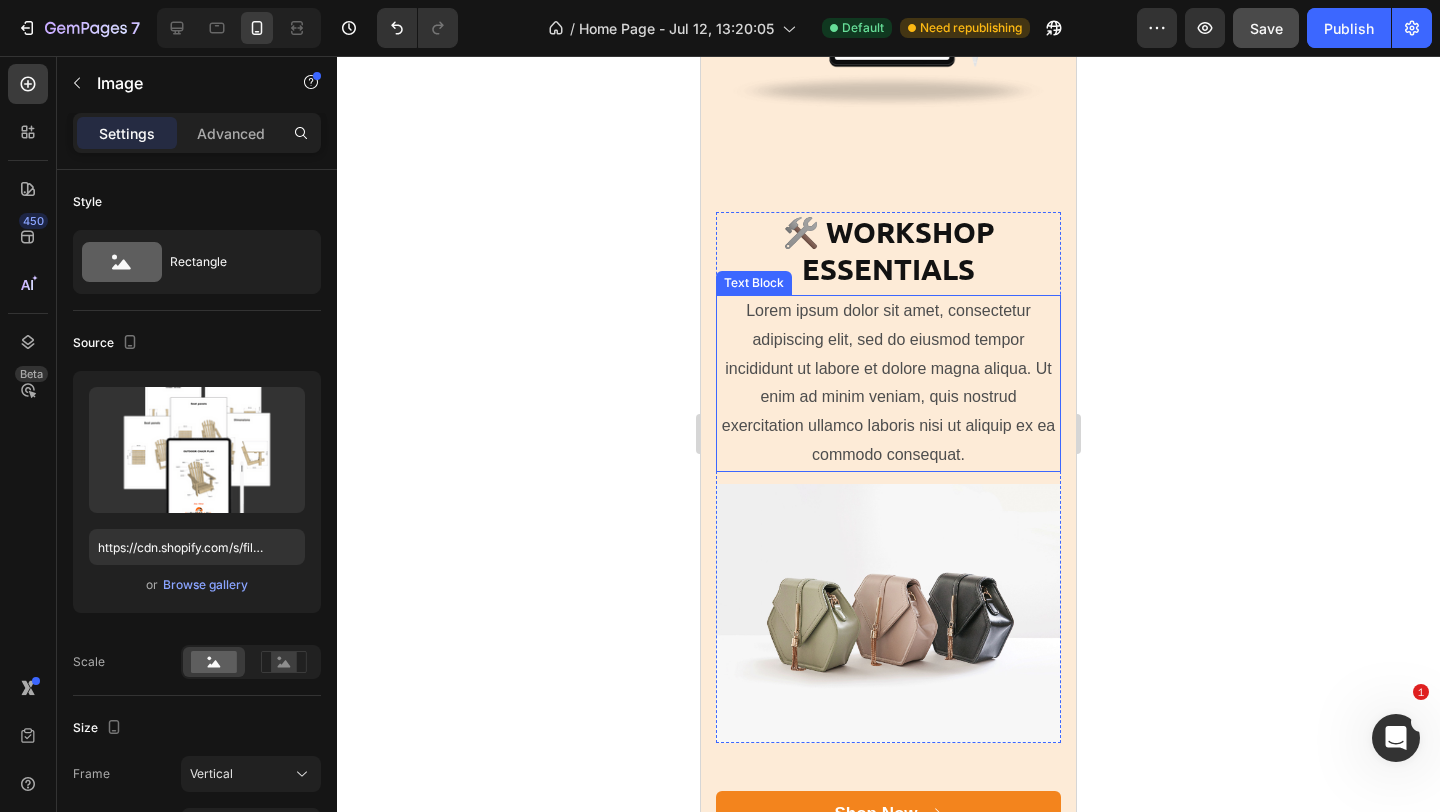 scroll, scrollTop: 8298, scrollLeft: 0, axis: vertical 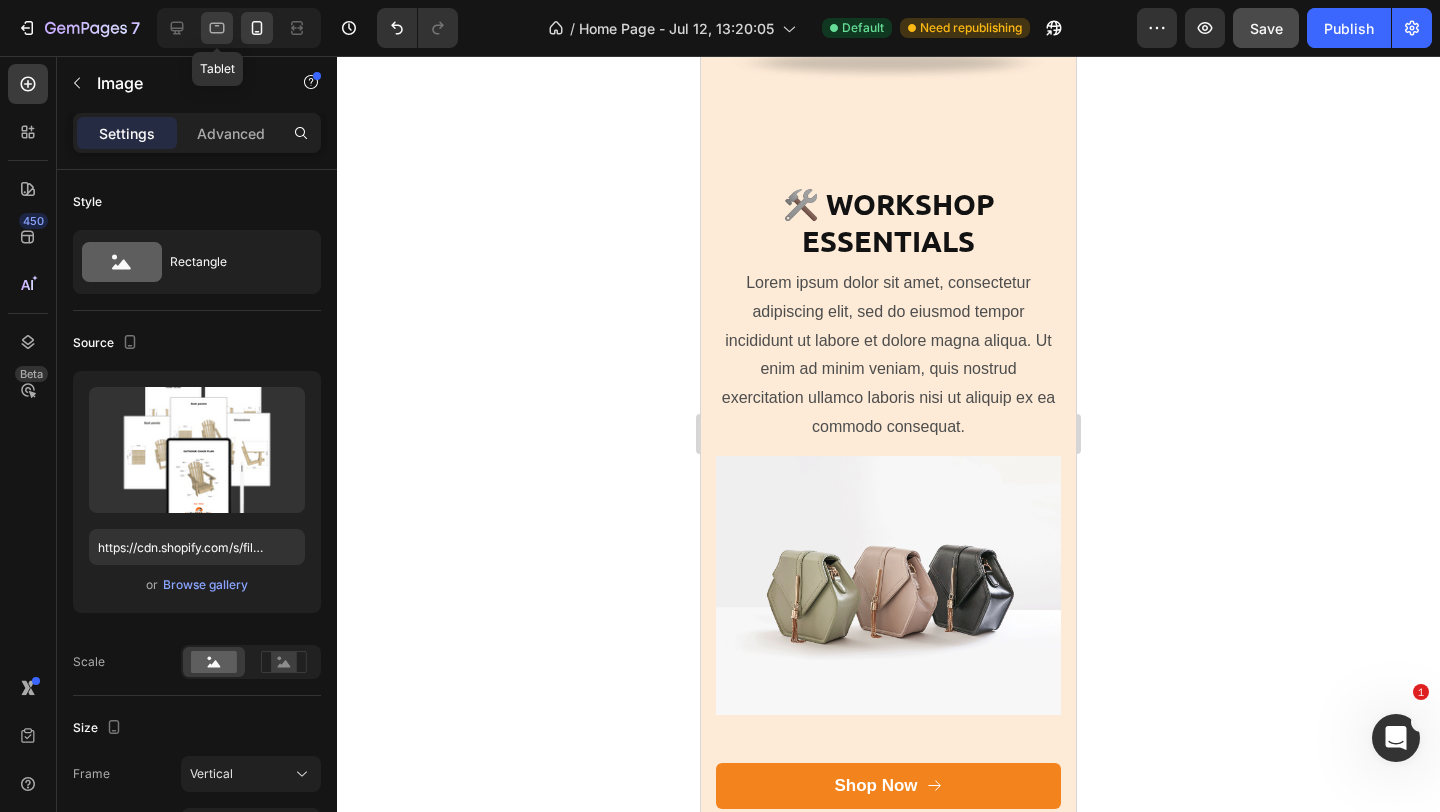 click 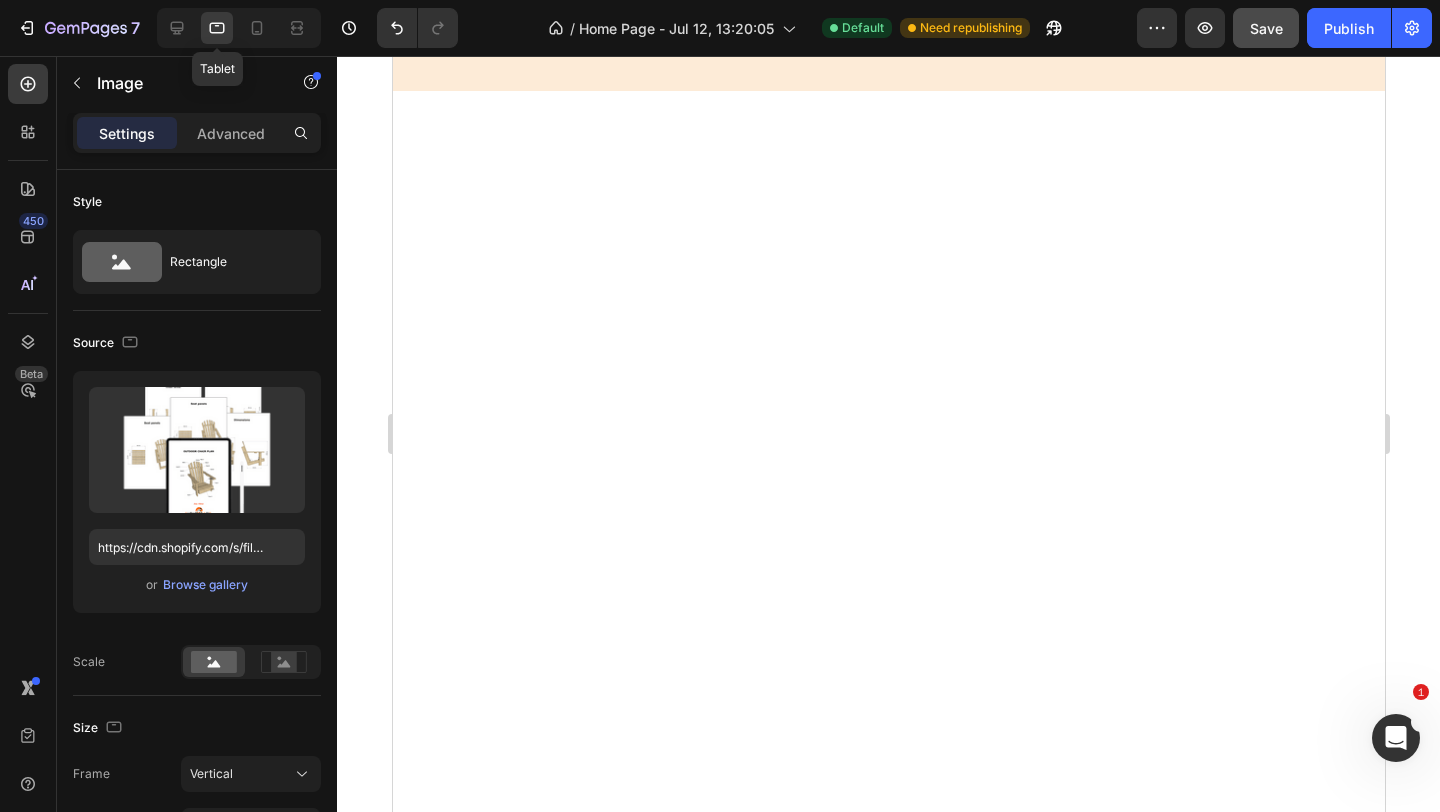scroll, scrollTop: 8811, scrollLeft: 0, axis: vertical 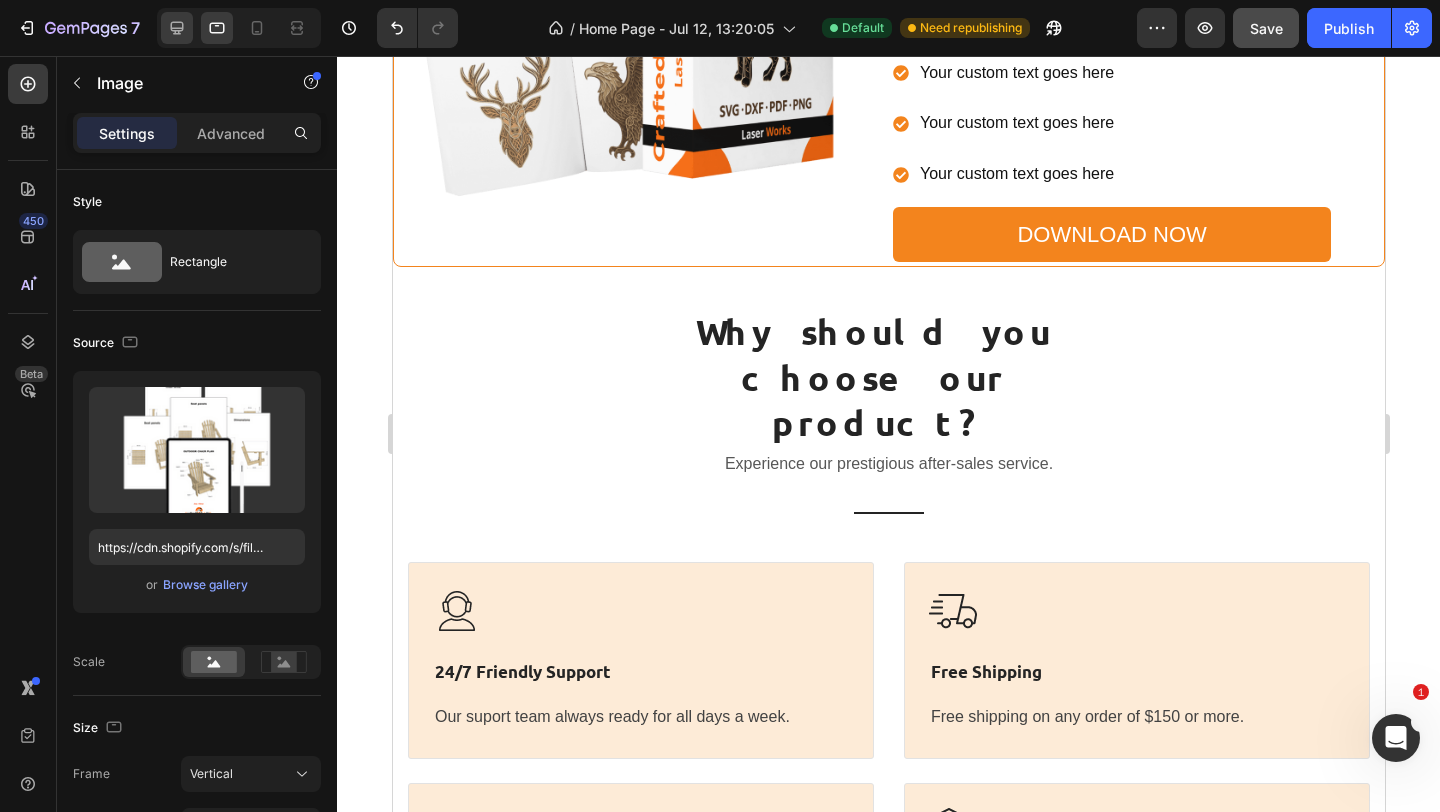 click 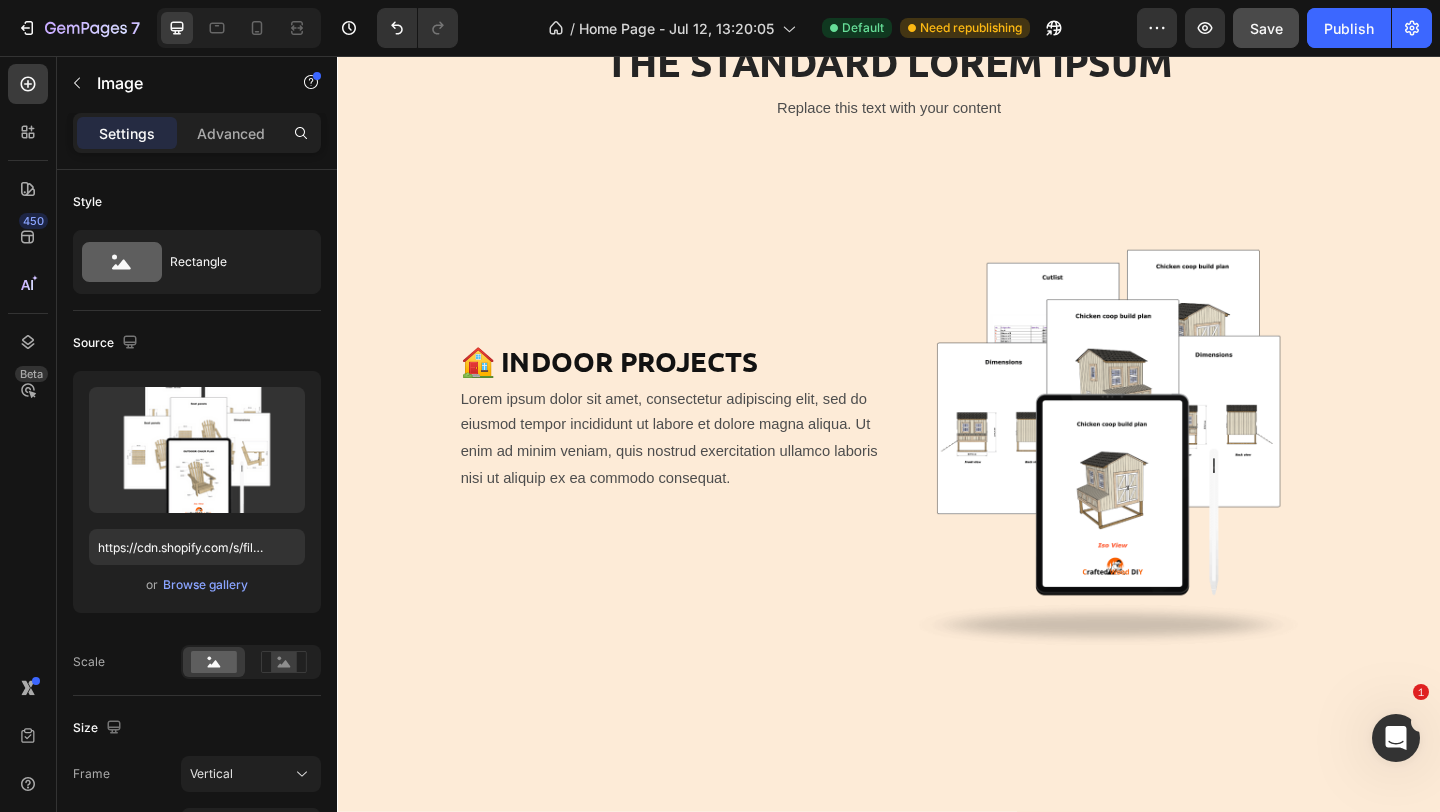 scroll, scrollTop: 5681, scrollLeft: 0, axis: vertical 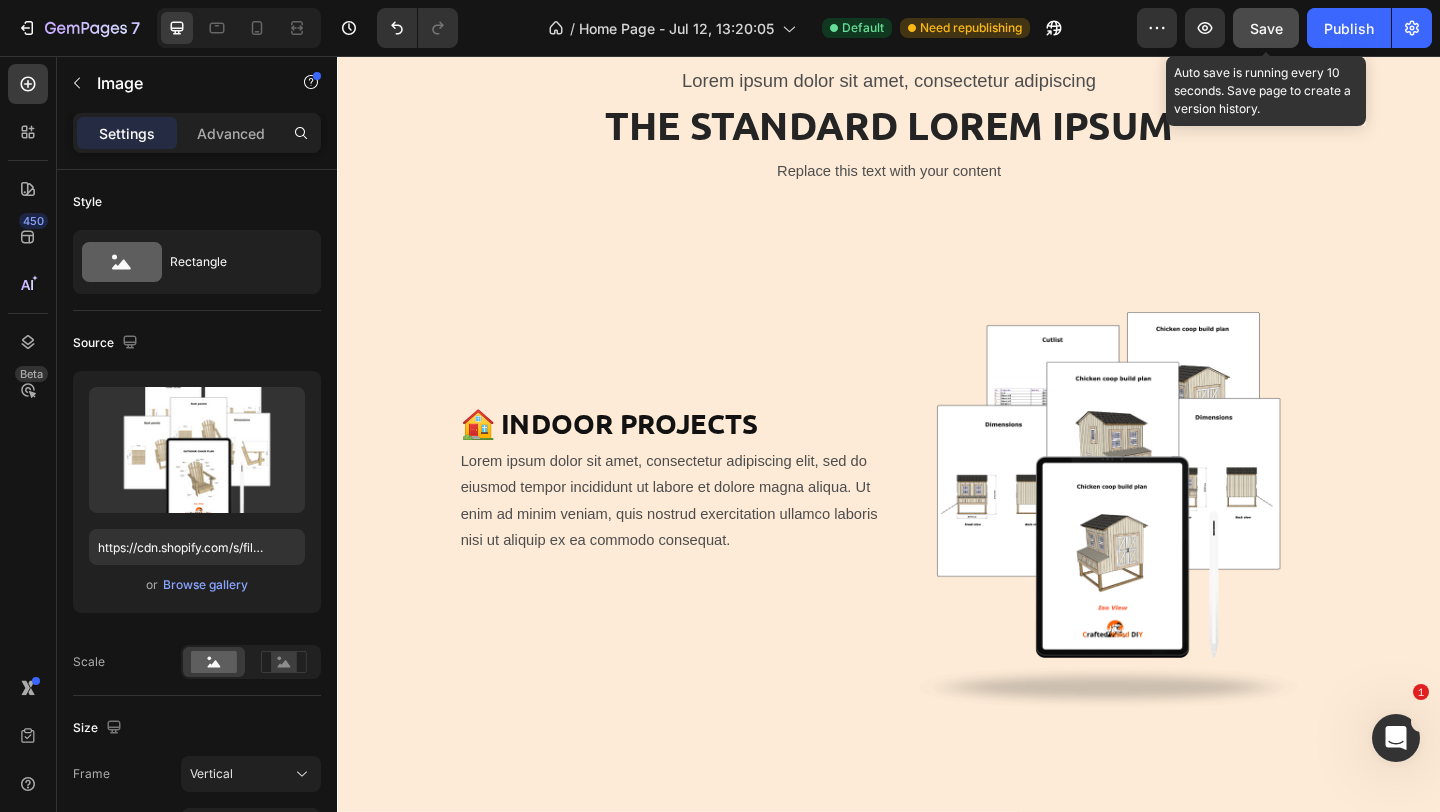 click on "Save" 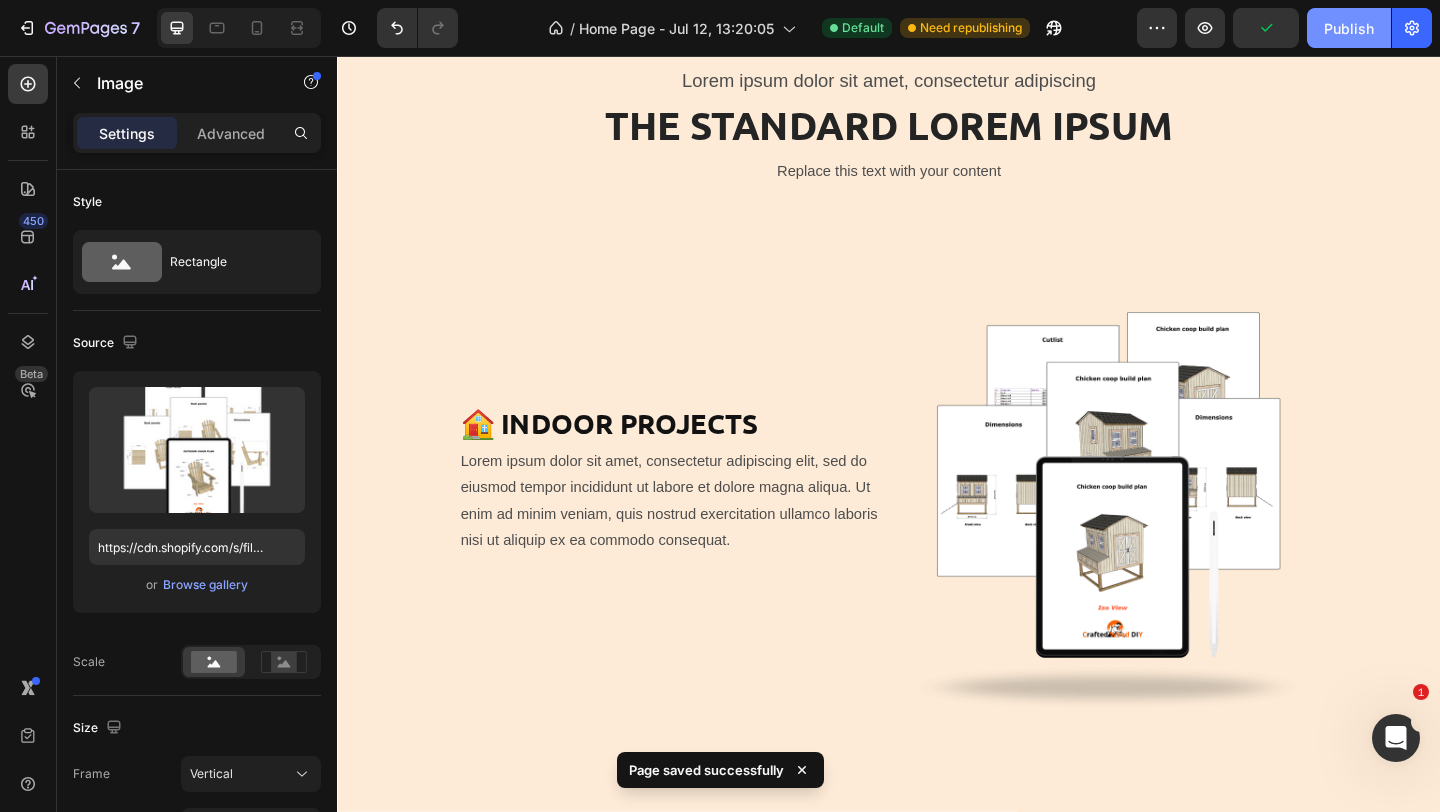 click on "Publish" 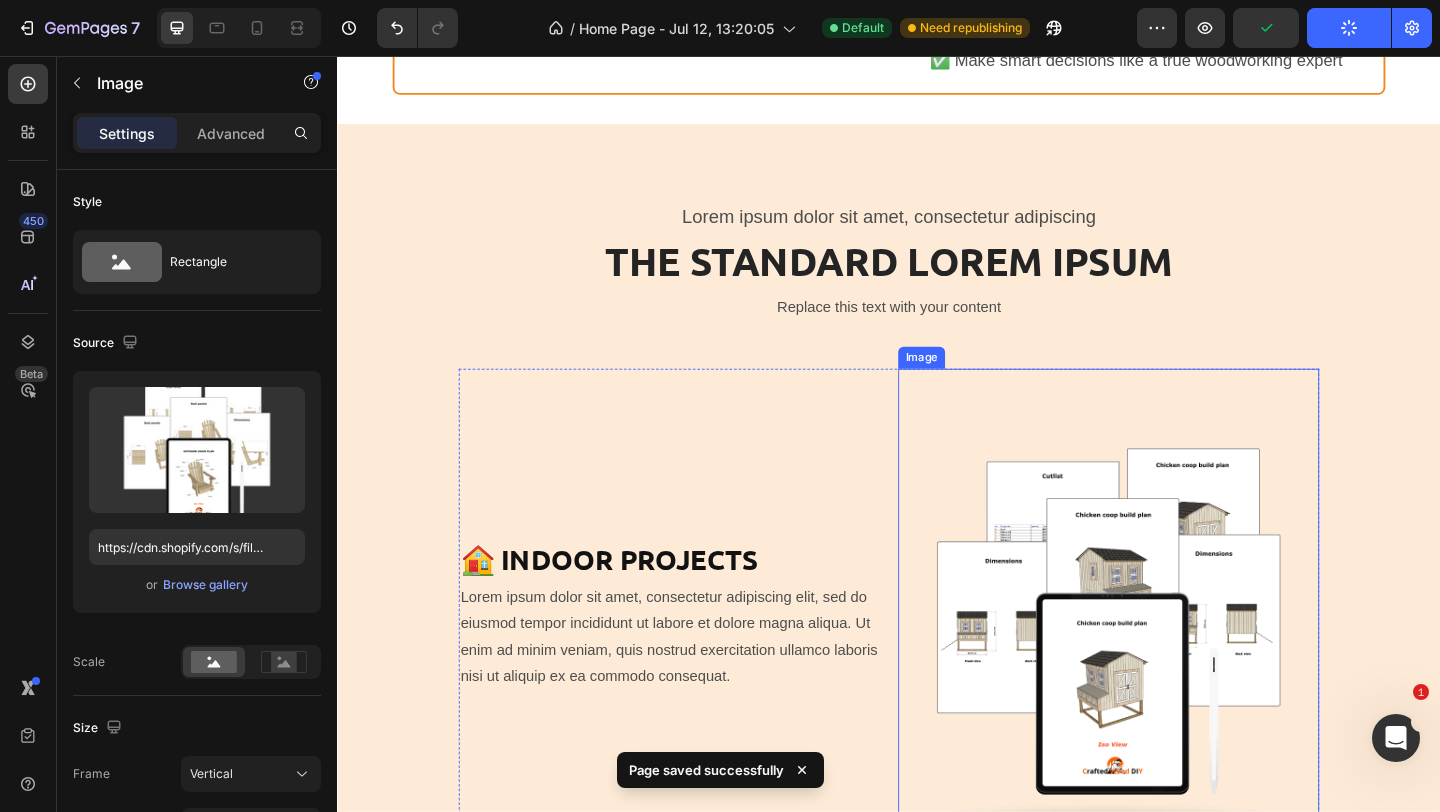 scroll, scrollTop: 5535, scrollLeft: 0, axis: vertical 